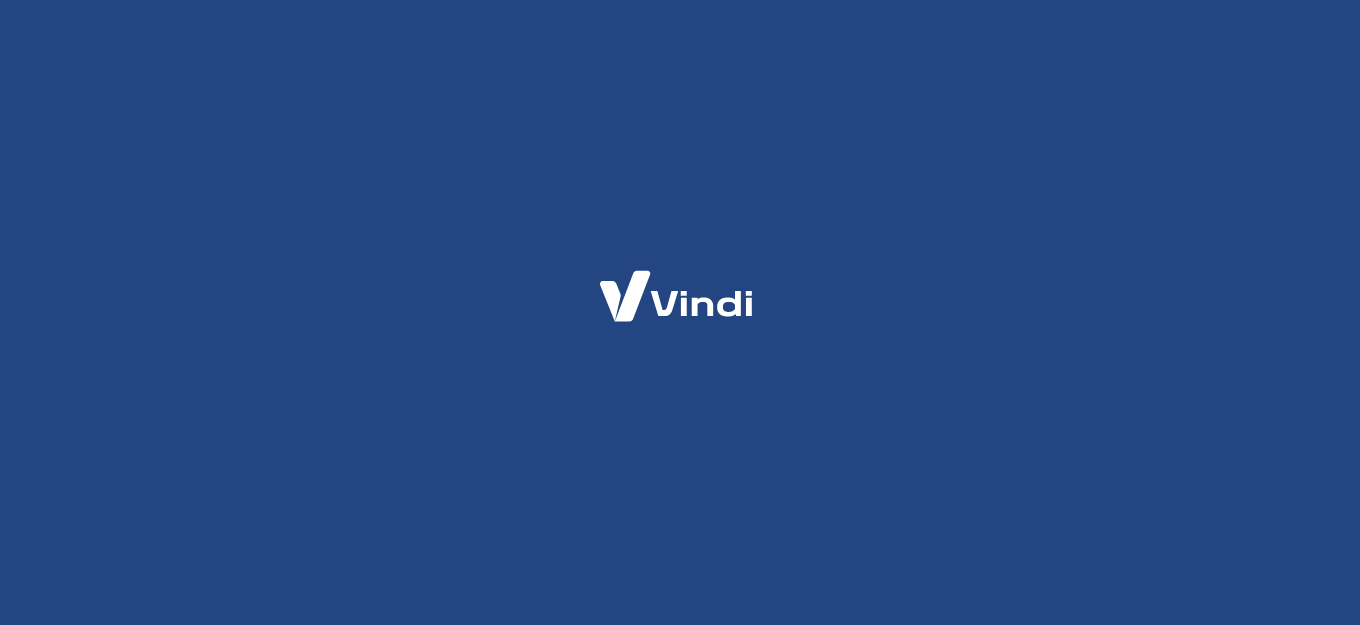 scroll, scrollTop: 0, scrollLeft: 0, axis: both 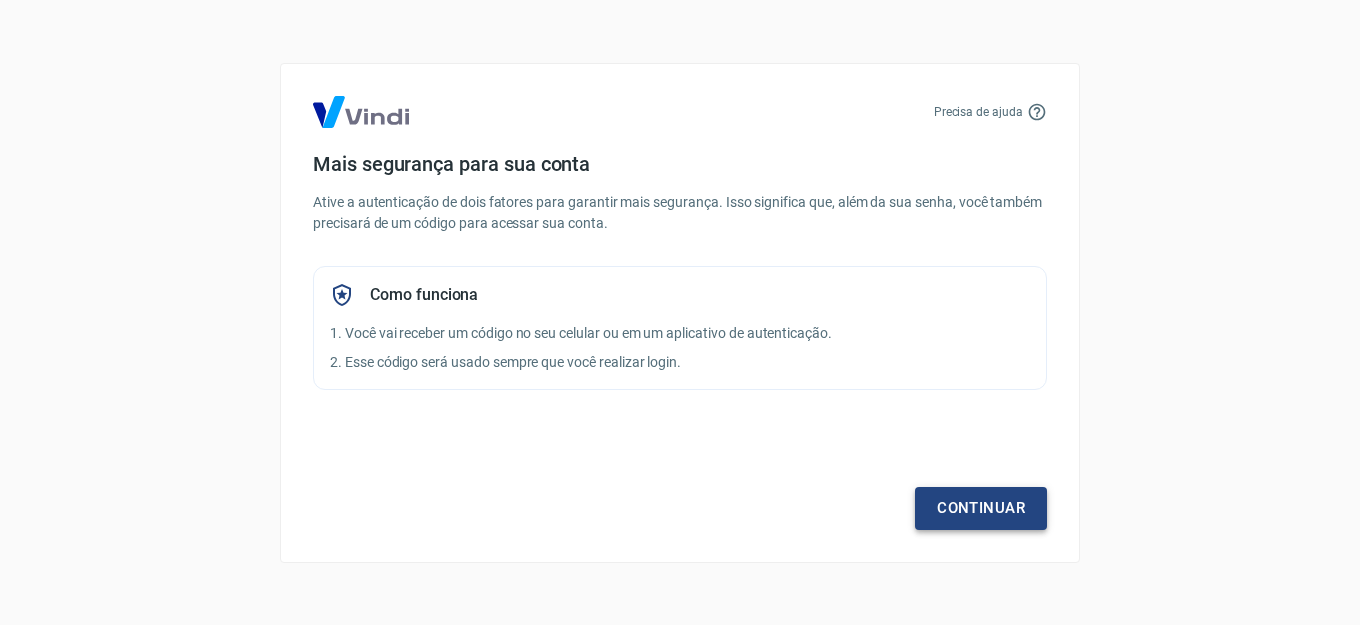 click on "Continuar" at bounding box center [981, 508] 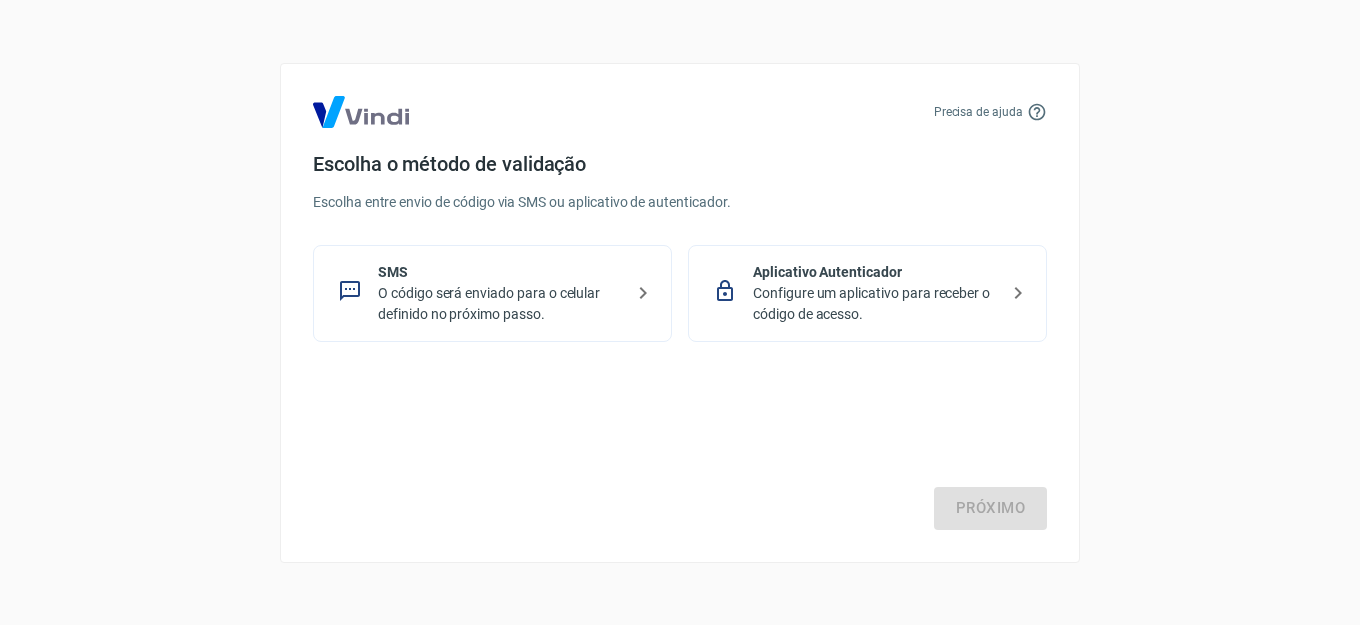 click on "Configure um aplicativo para receber o código de acesso." at bounding box center [875, 304] 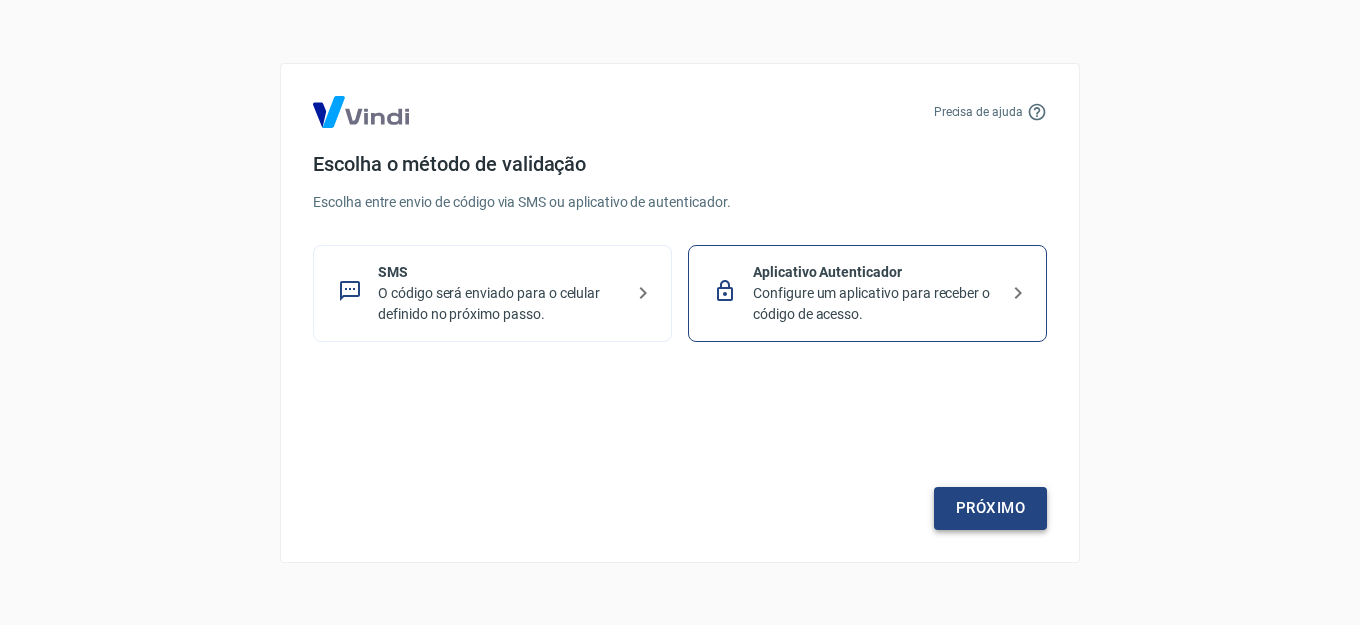 click on "Próximo" at bounding box center [990, 508] 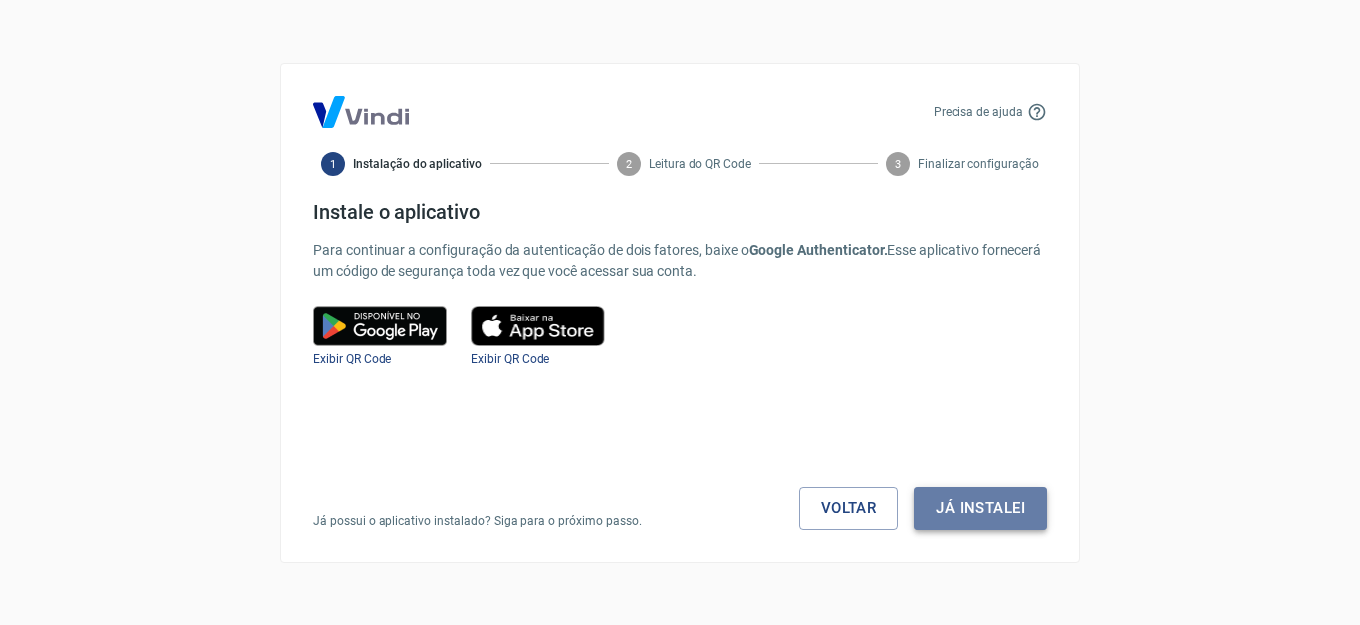click on "Já instalei" at bounding box center [980, 508] 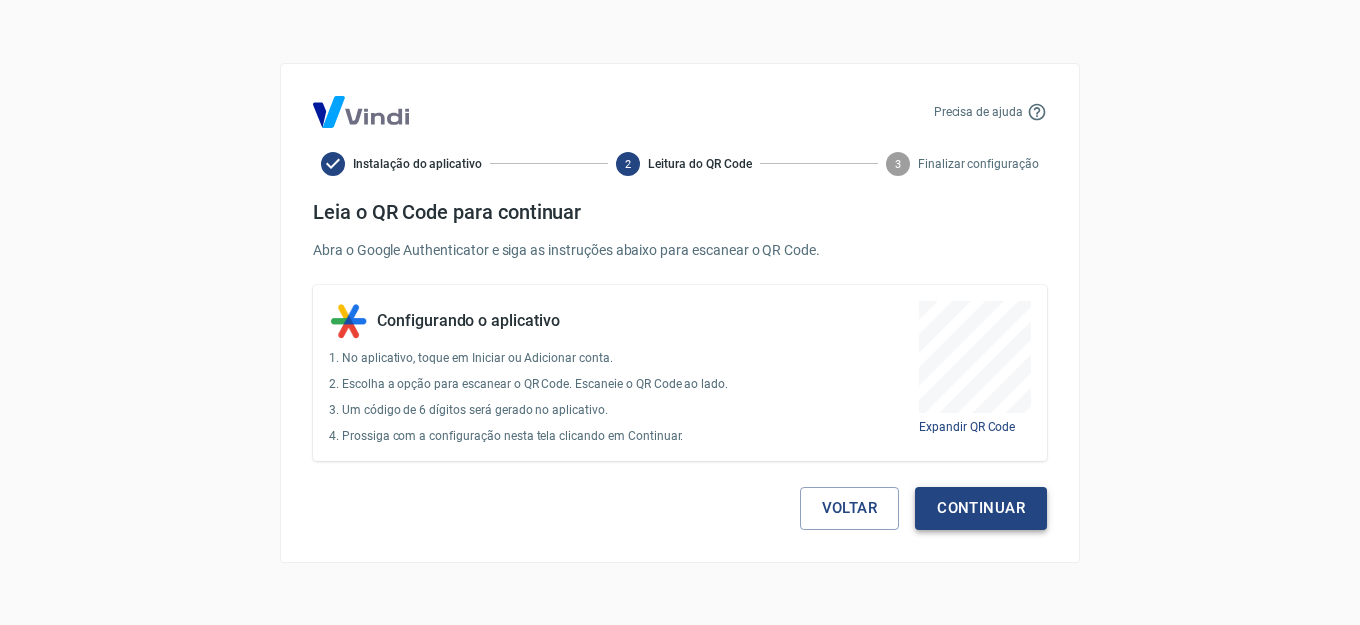 click on "Continuar" at bounding box center (981, 508) 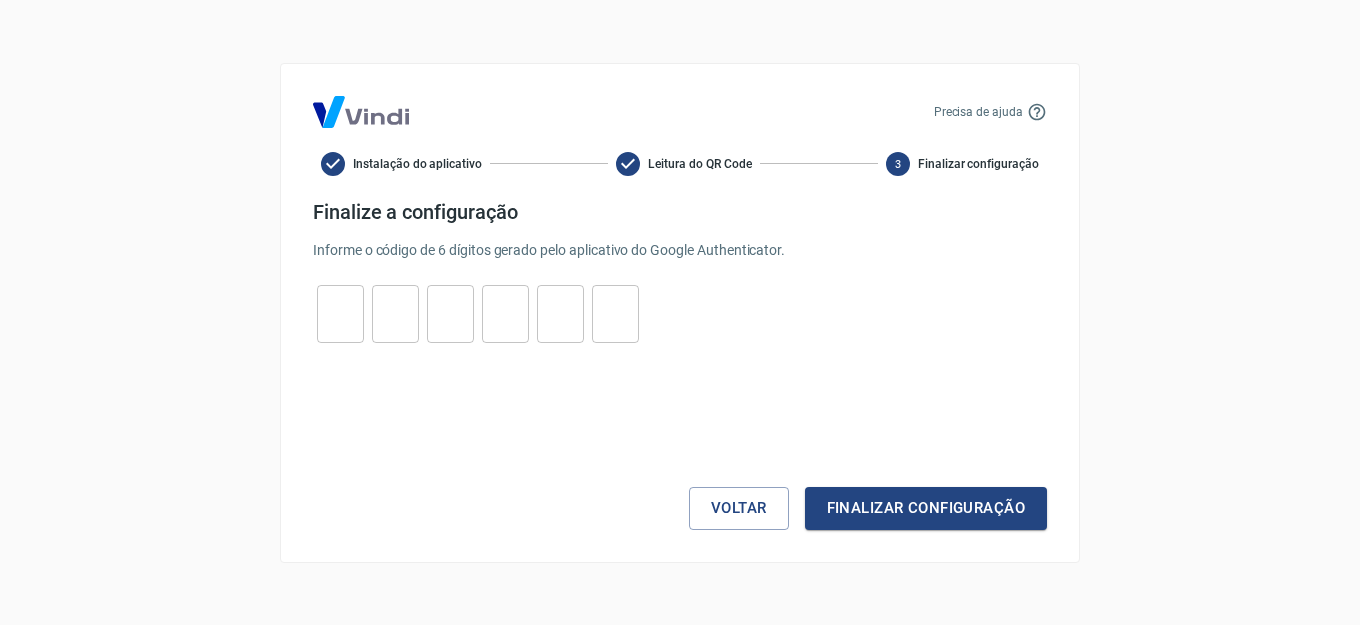 click at bounding box center [340, 313] 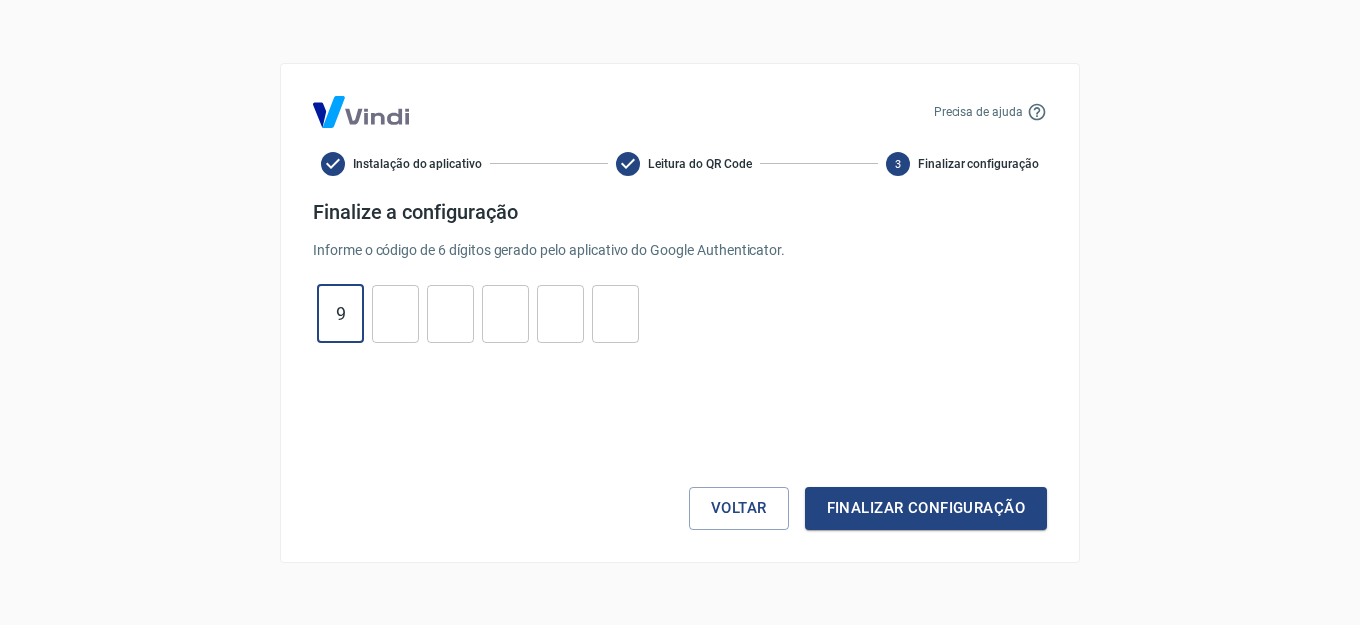 type on "9" 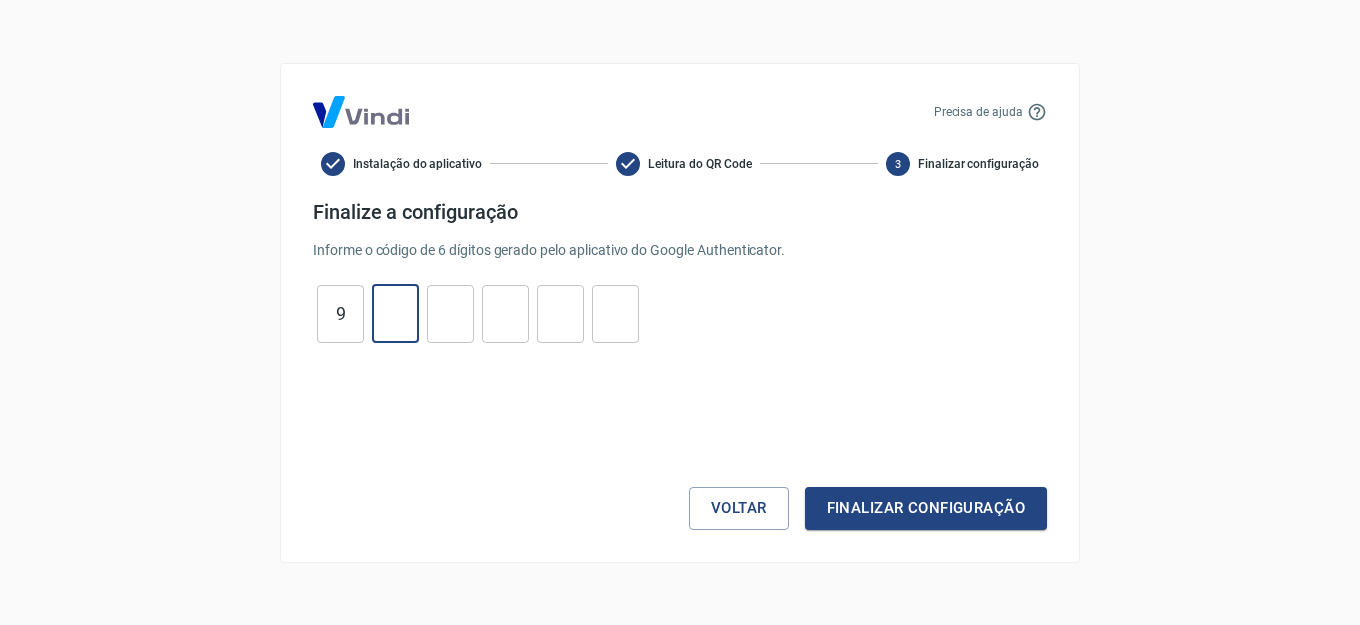 type on "5" 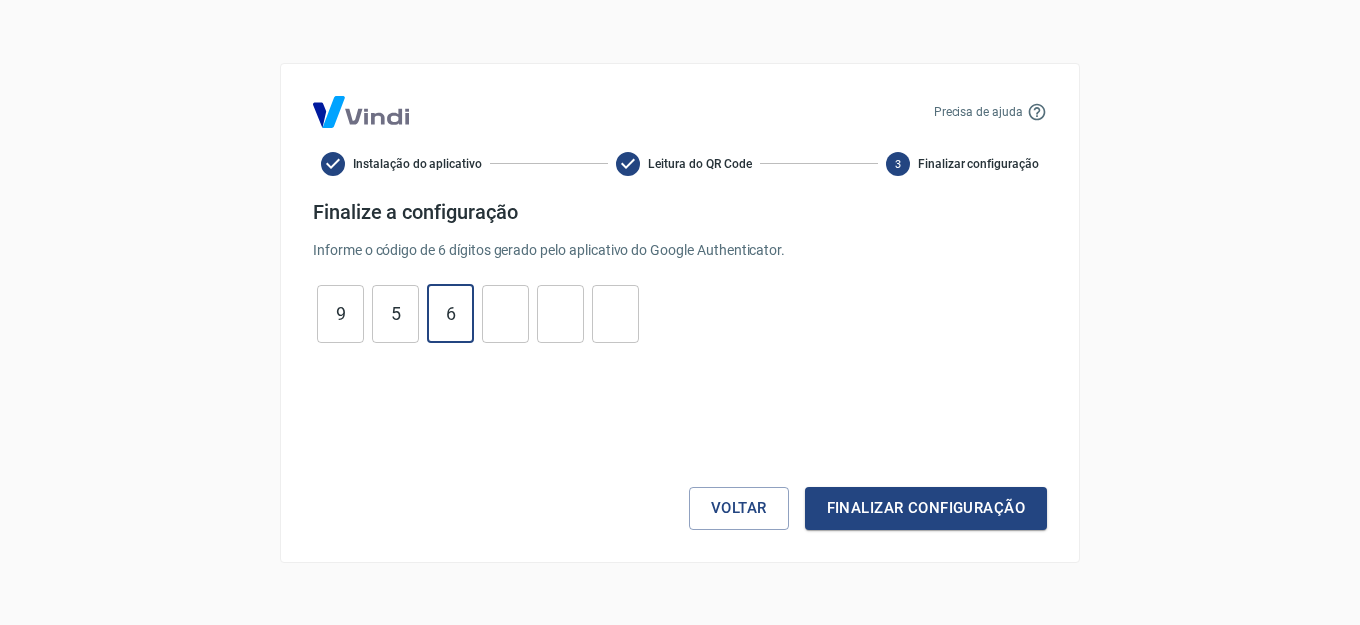 type on "6" 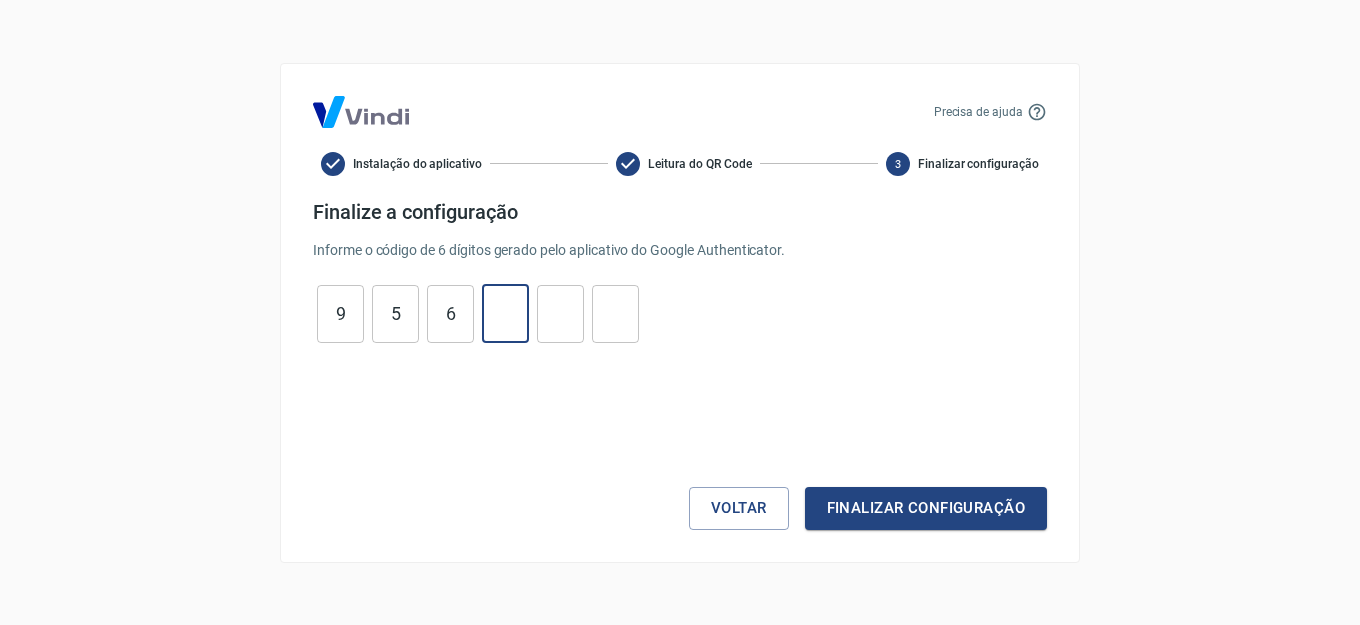 type on "4" 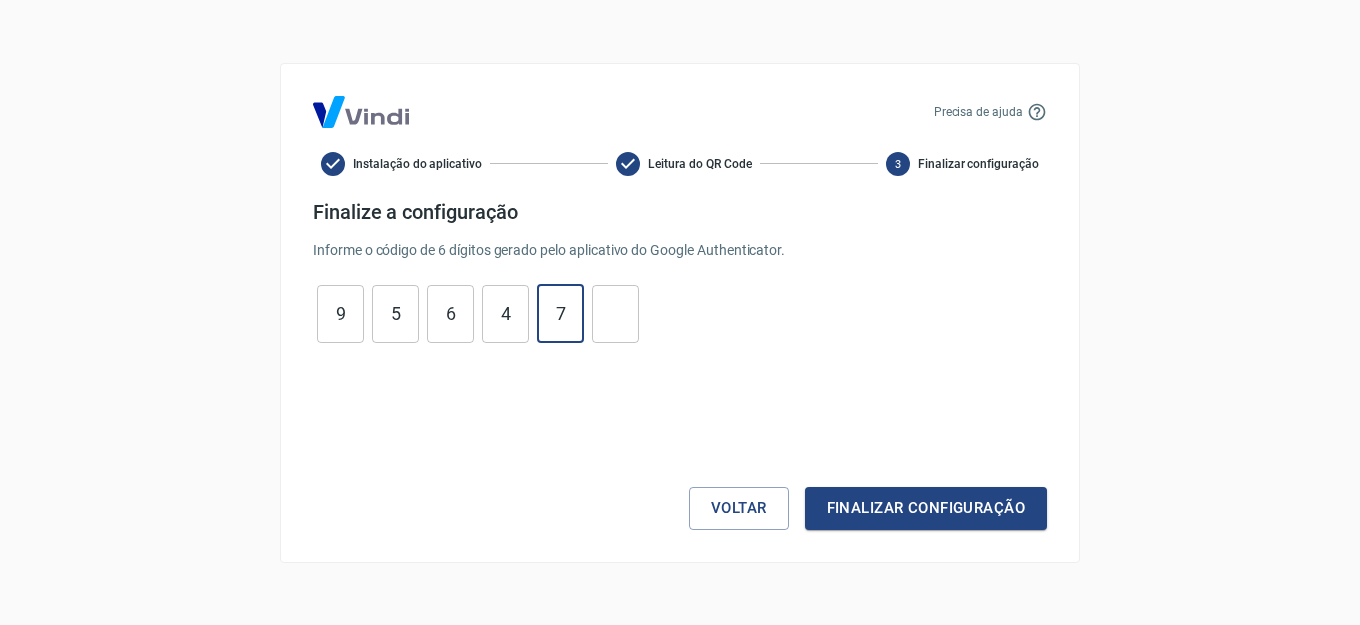 type on "7" 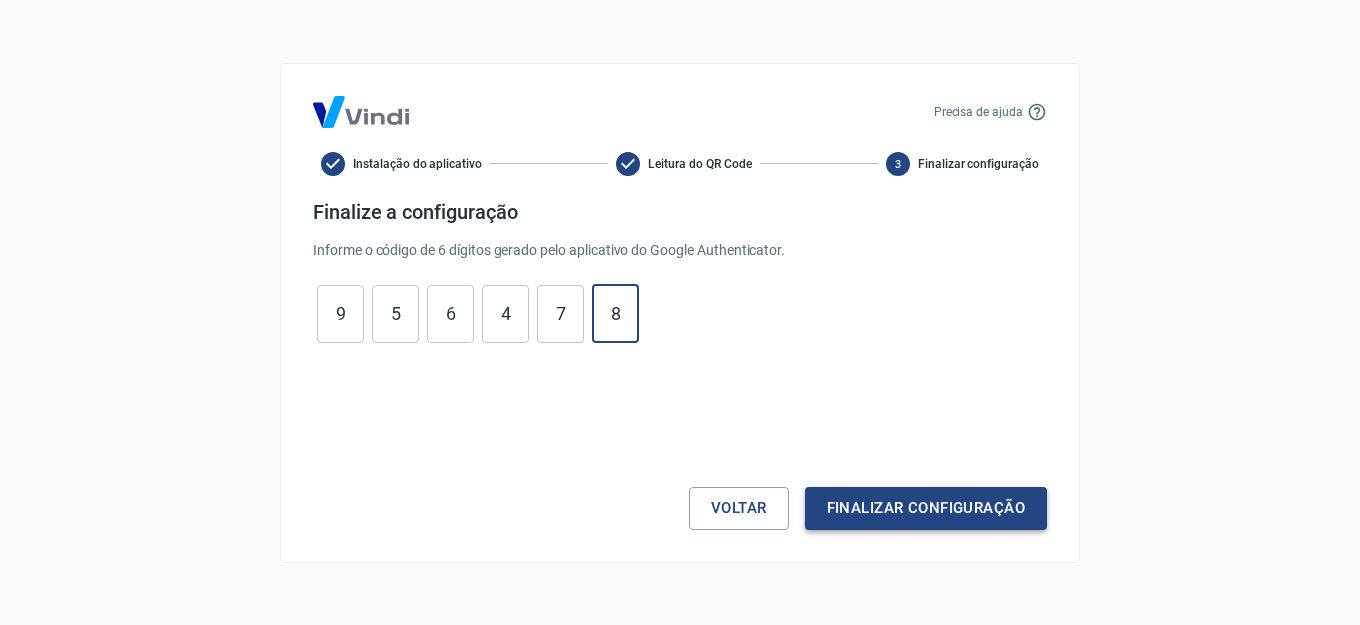 type on "8" 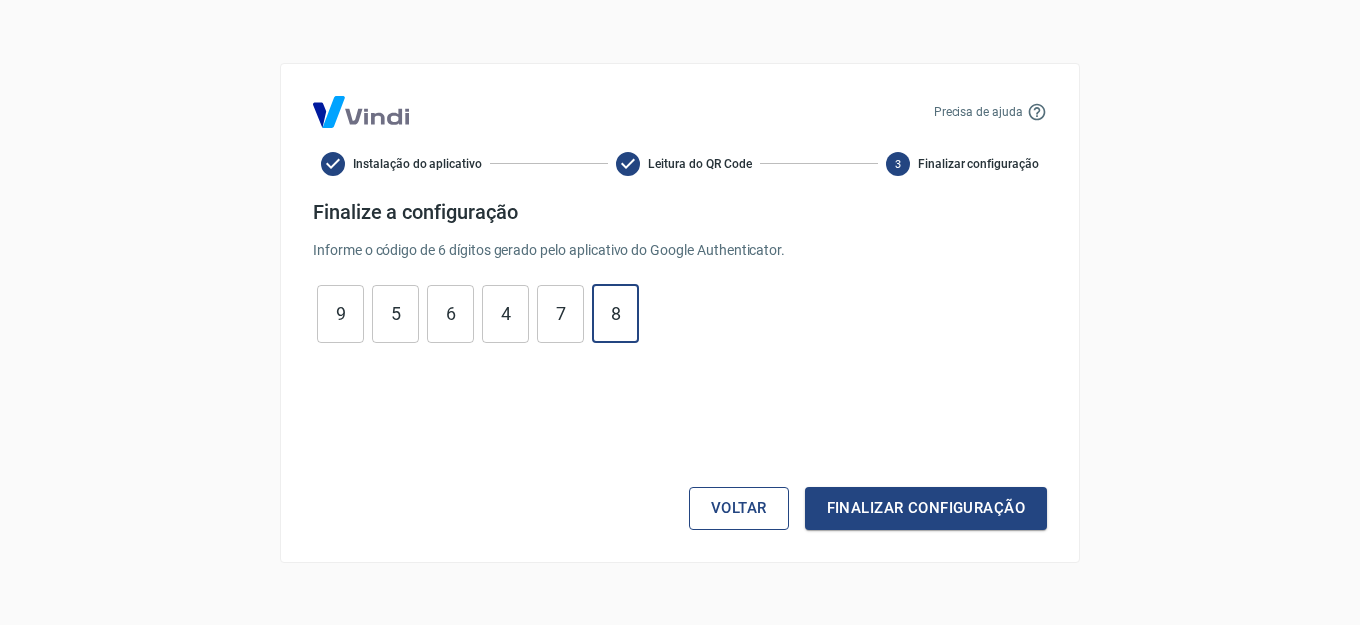 click on "Finalizar configuração" at bounding box center [926, 508] 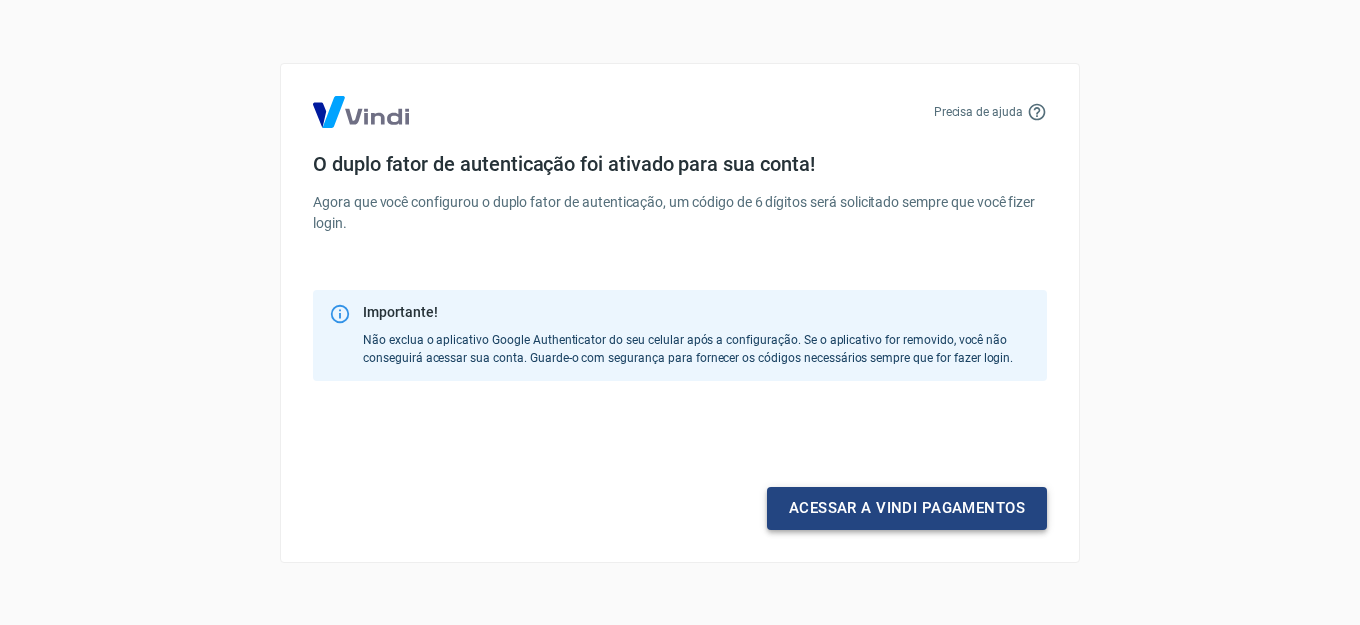 click on "Acessar a Vindi pagamentos" at bounding box center (907, 508) 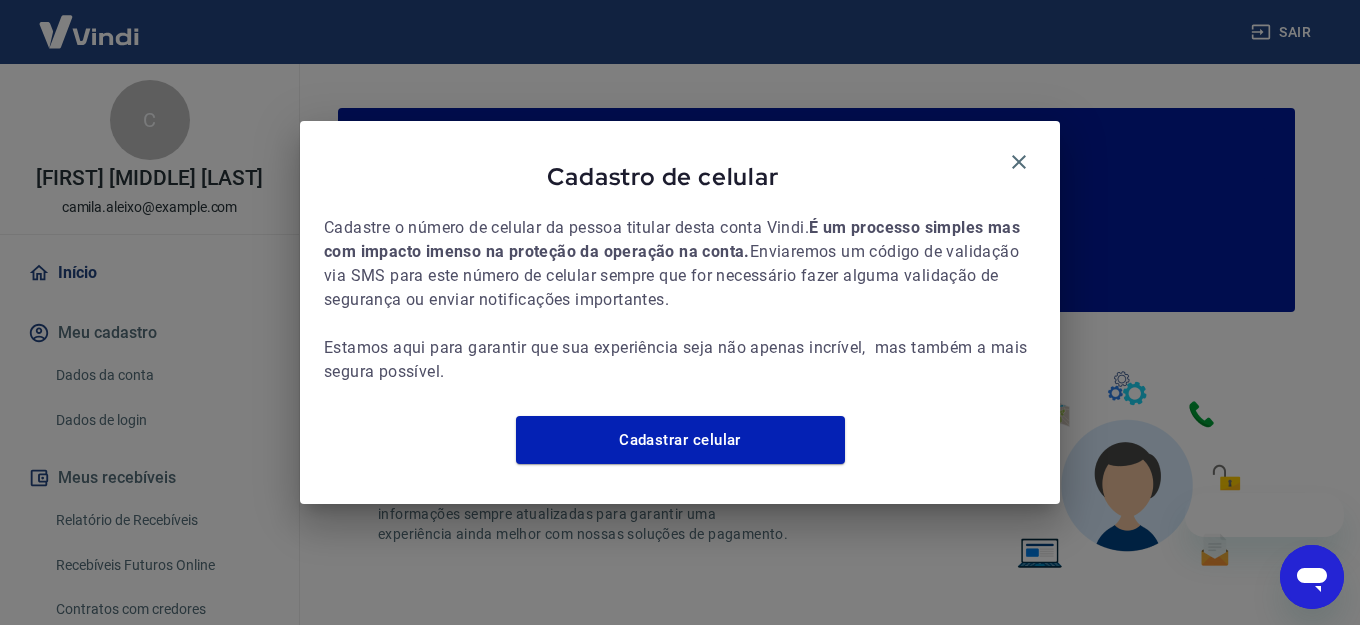scroll, scrollTop: 0, scrollLeft: 0, axis: both 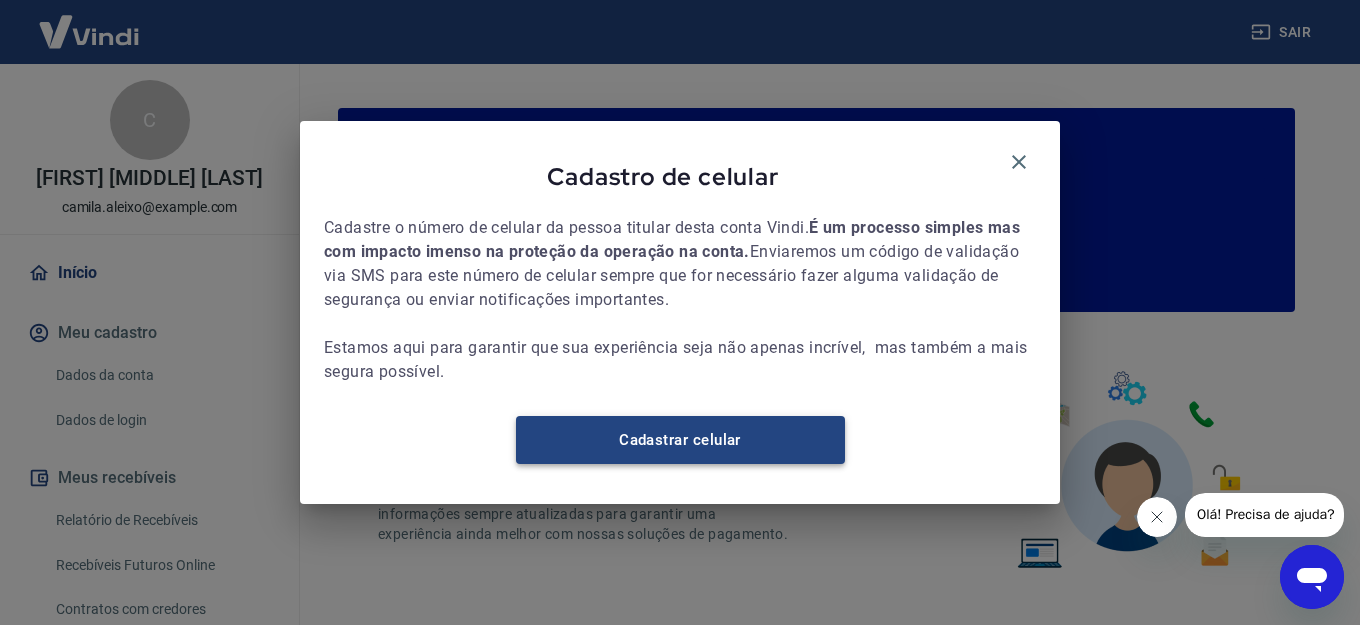 click on "Cadastrar celular" at bounding box center [680, 440] 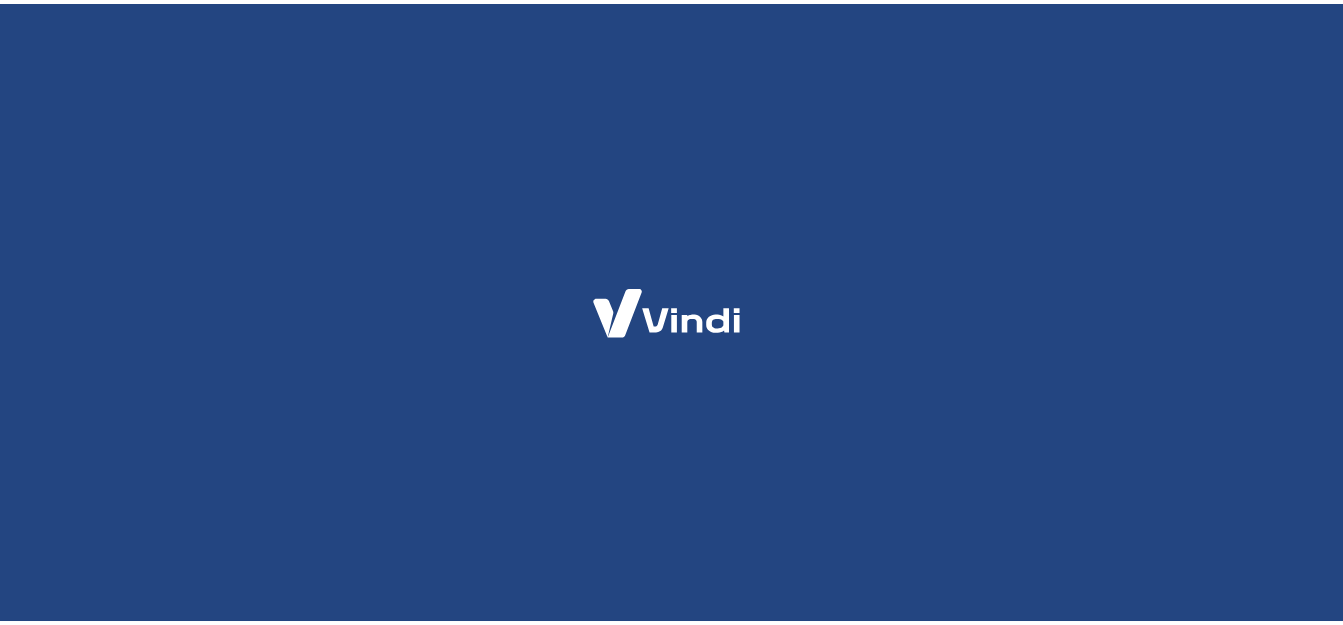 scroll, scrollTop: 0, scrollLeft: 0, axis: both 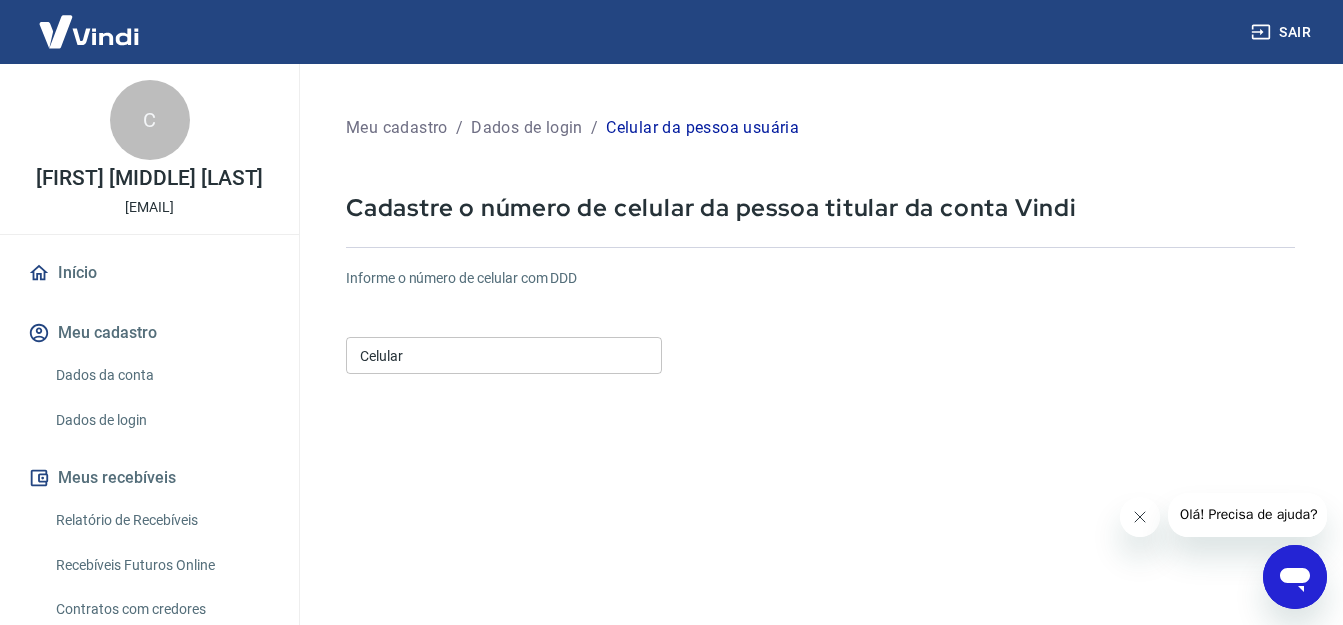 click on "Celular" at bounding box center [504, 355] 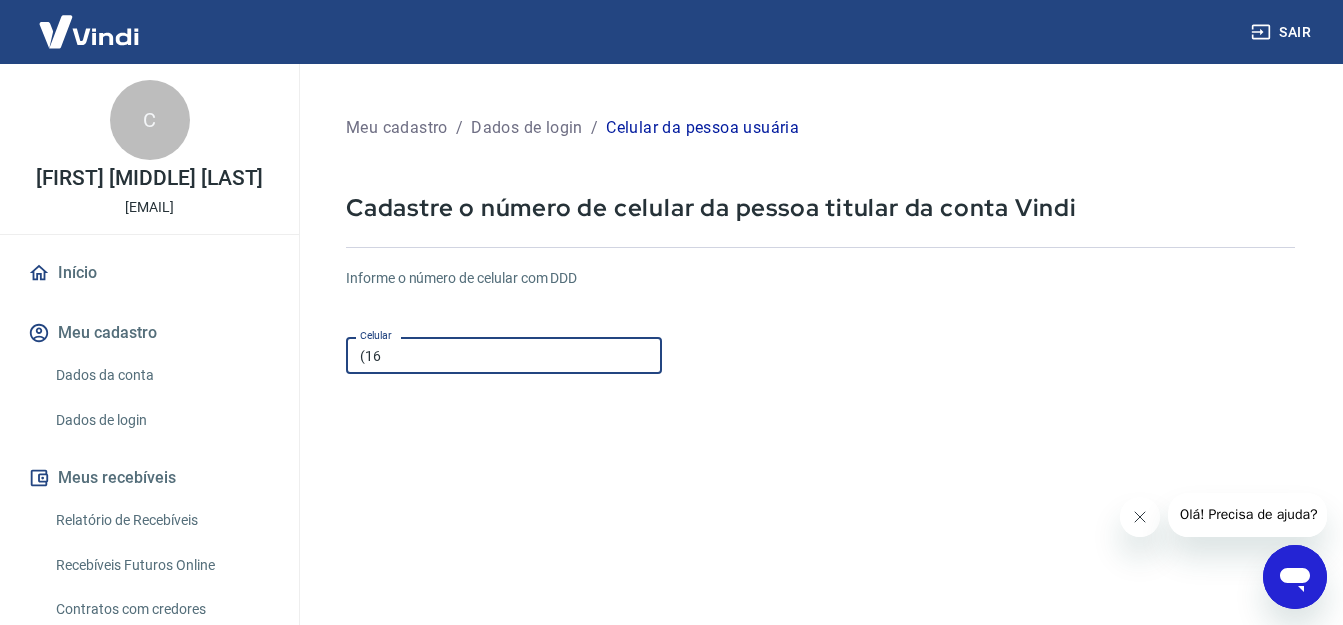 drag, startPoint x: 386, startPoint y: 358, endPoint x: 341, endPoint y: 359, distance: 45.01111 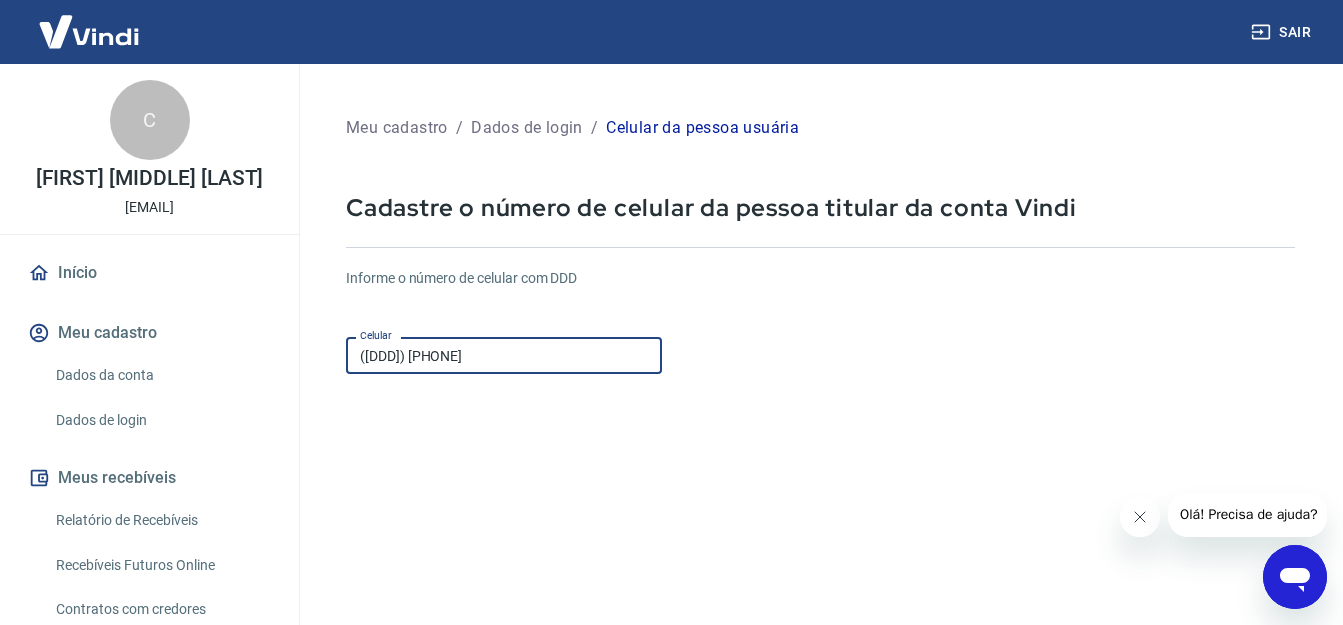 click on "[PHONE]" at bounding box center (504, 355) 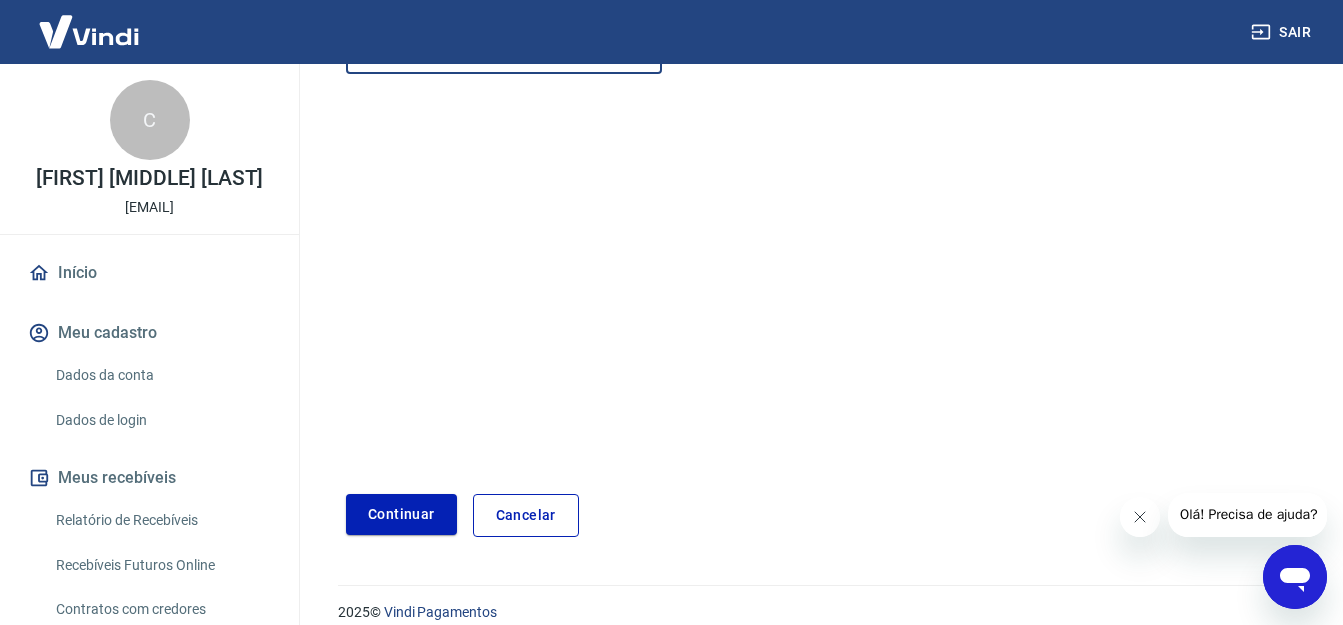 scroll, scrollTop: 322, scrollLeft: 0, axis: vertical 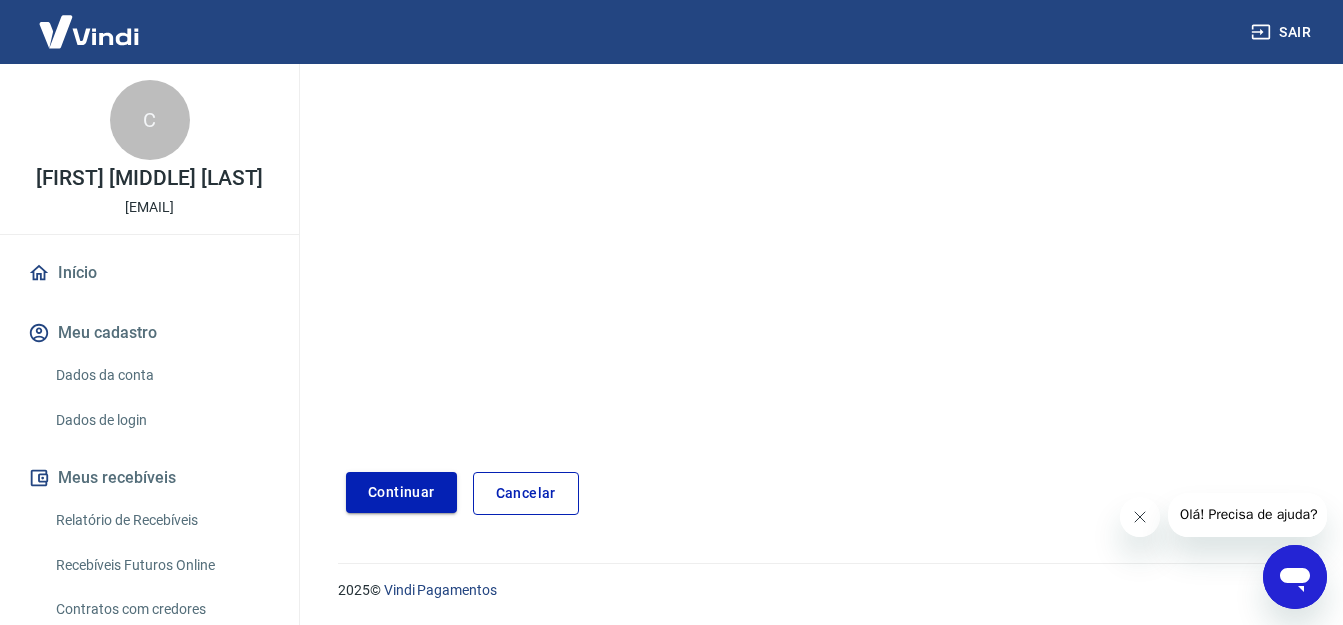 type on "[PHONE]" 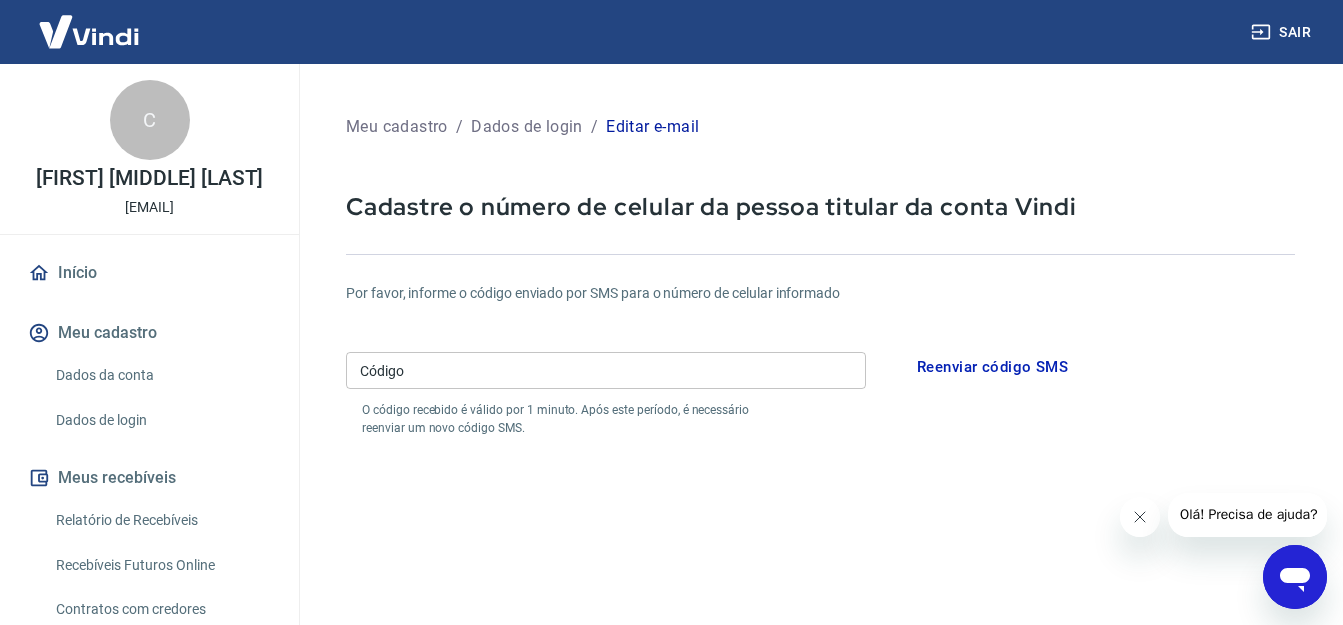 scroll, scrollTop: 0, scrollLeft: 0, axis: both 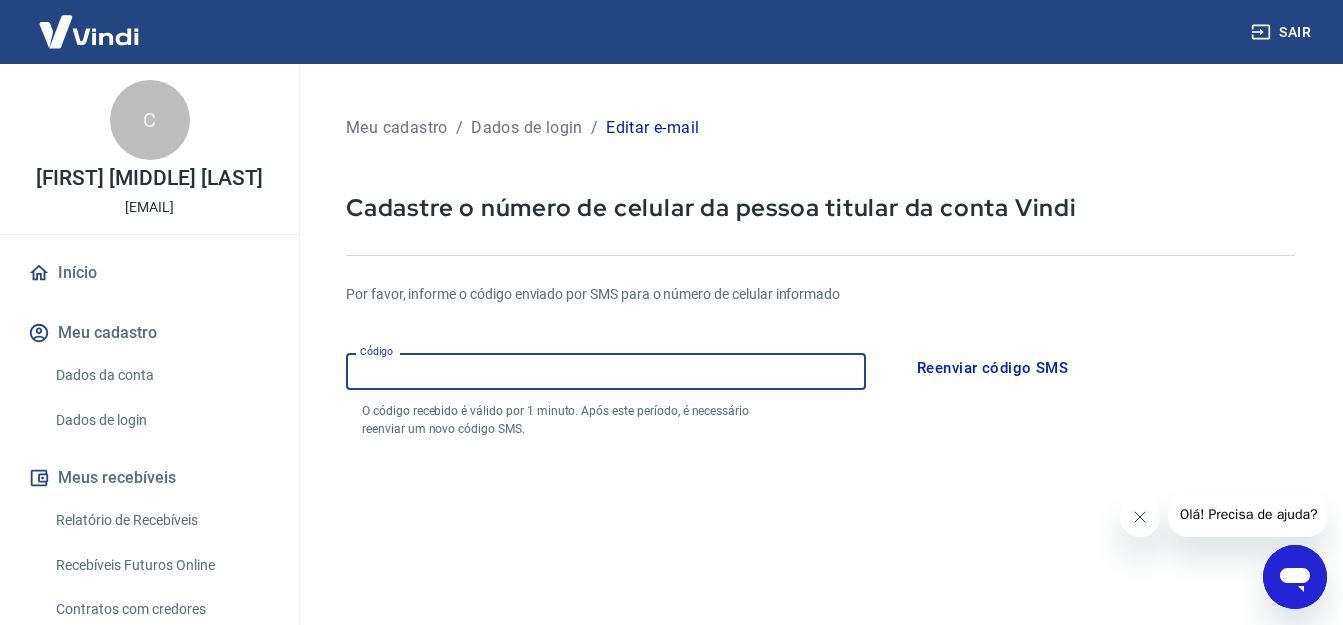 click on "Código" at bounding box center (606, 371) 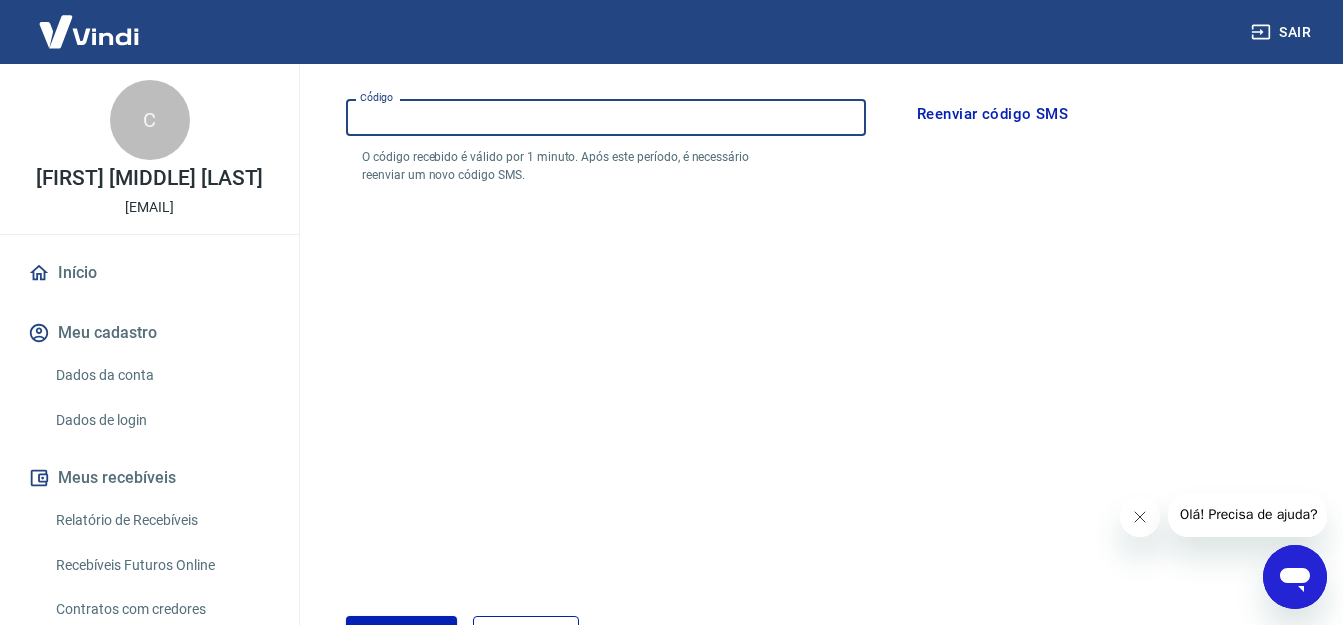 scroll, scrollTop: 0, scrollLeft: 0, axis: both 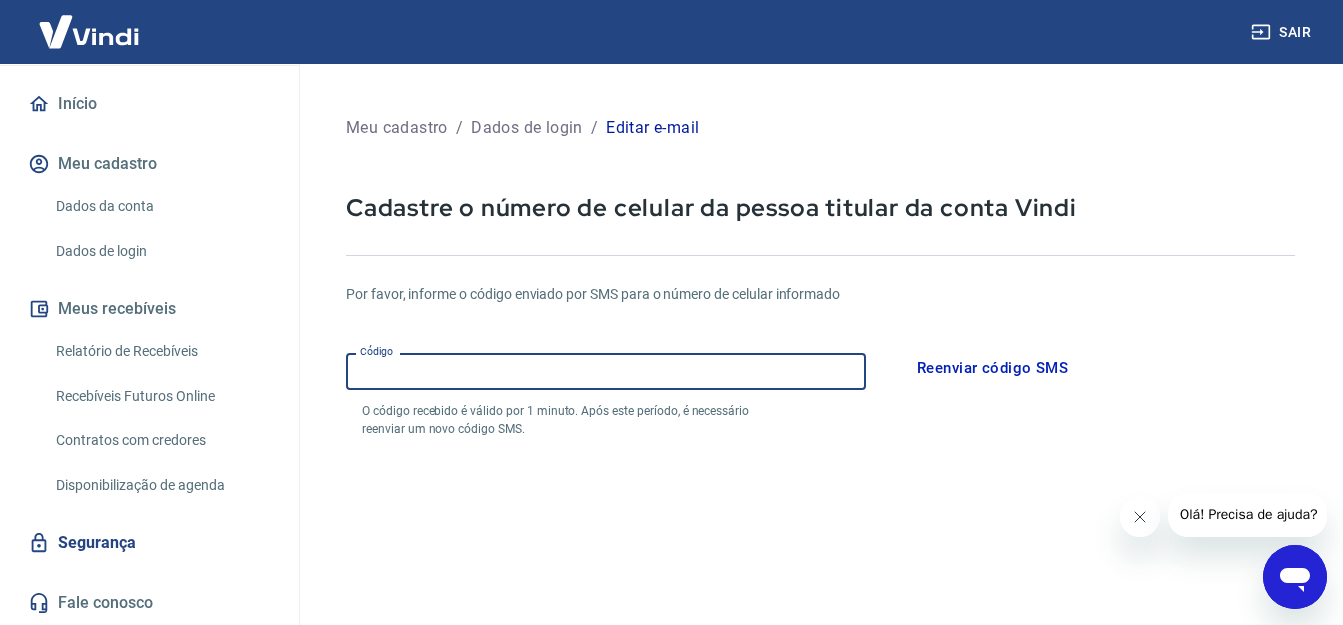 click on "Relatório de Recebíveis" at bounding box center (161, 351) 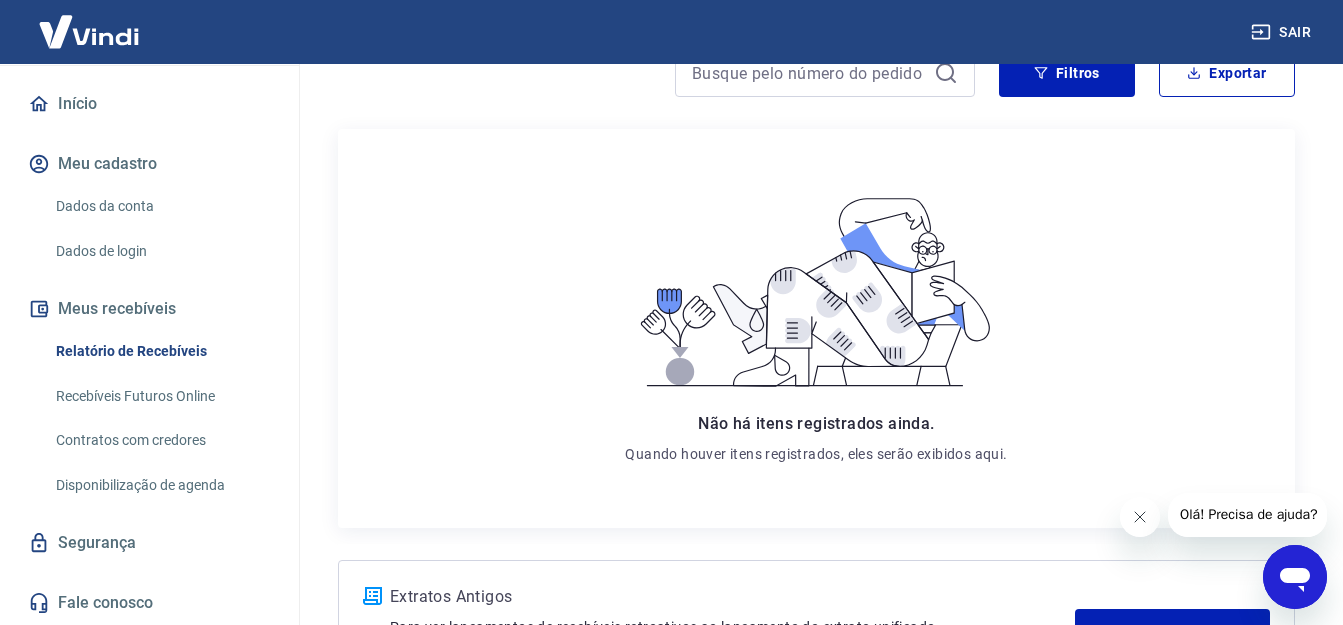 scroll, scrollTop: 368, scrollLeft: 0, axis: vertical 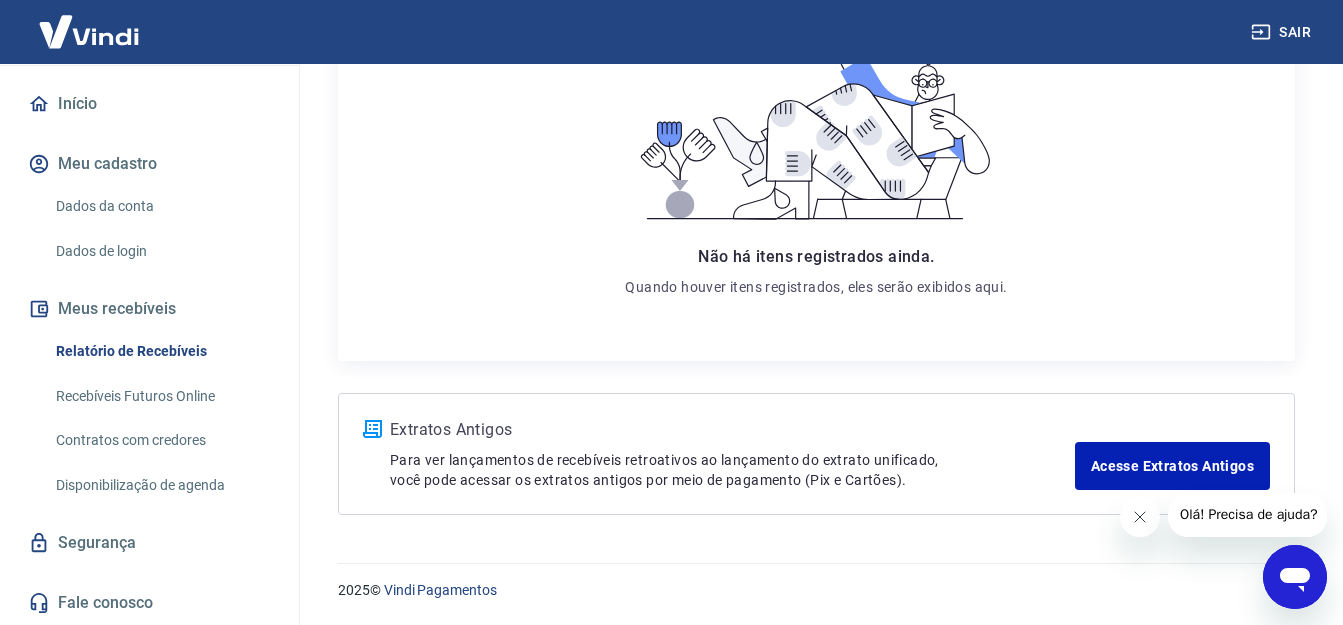 click on "Recebíveis Futuros Online" at bounding box center (161, 396) 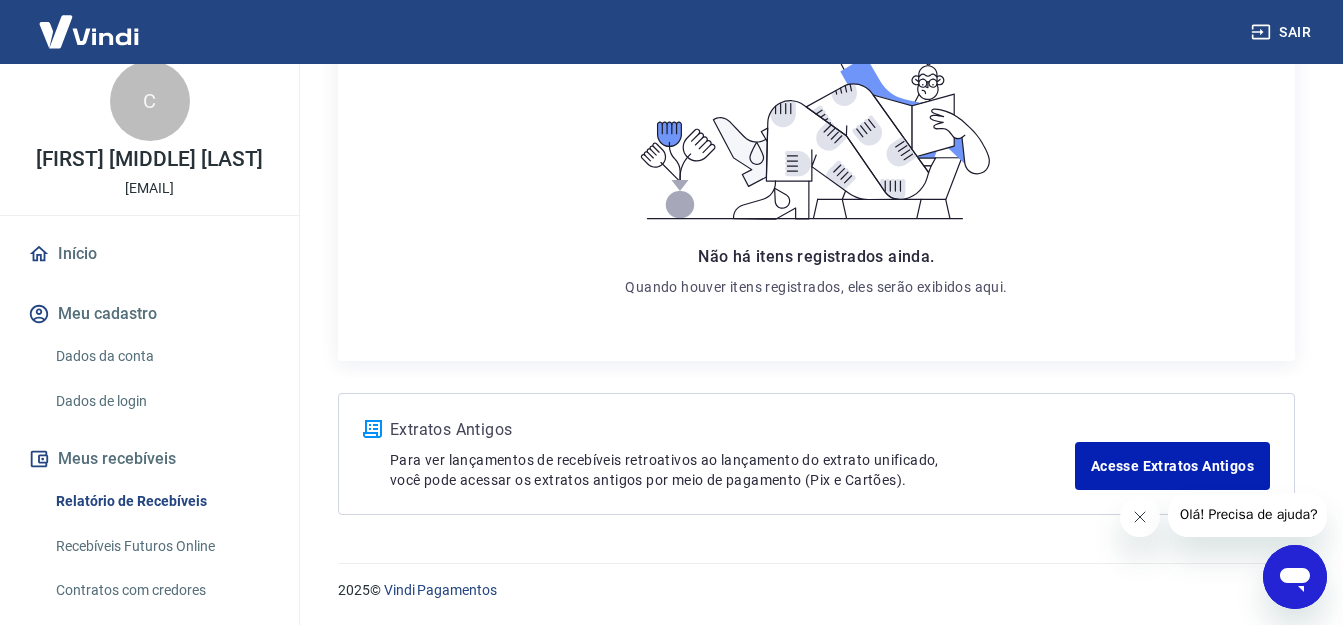 scroll, scrollTop: 0, scrollLeft: 0, axis: both 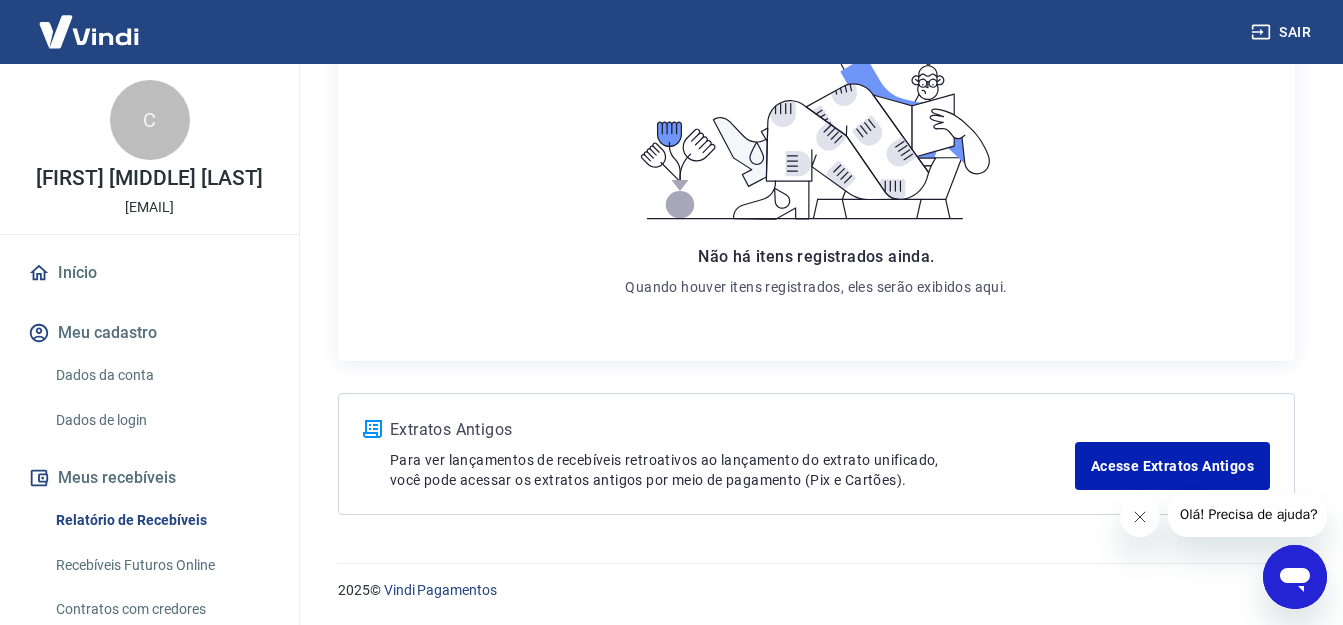 click on "Dados da conta" at bounding box center [161, 375] 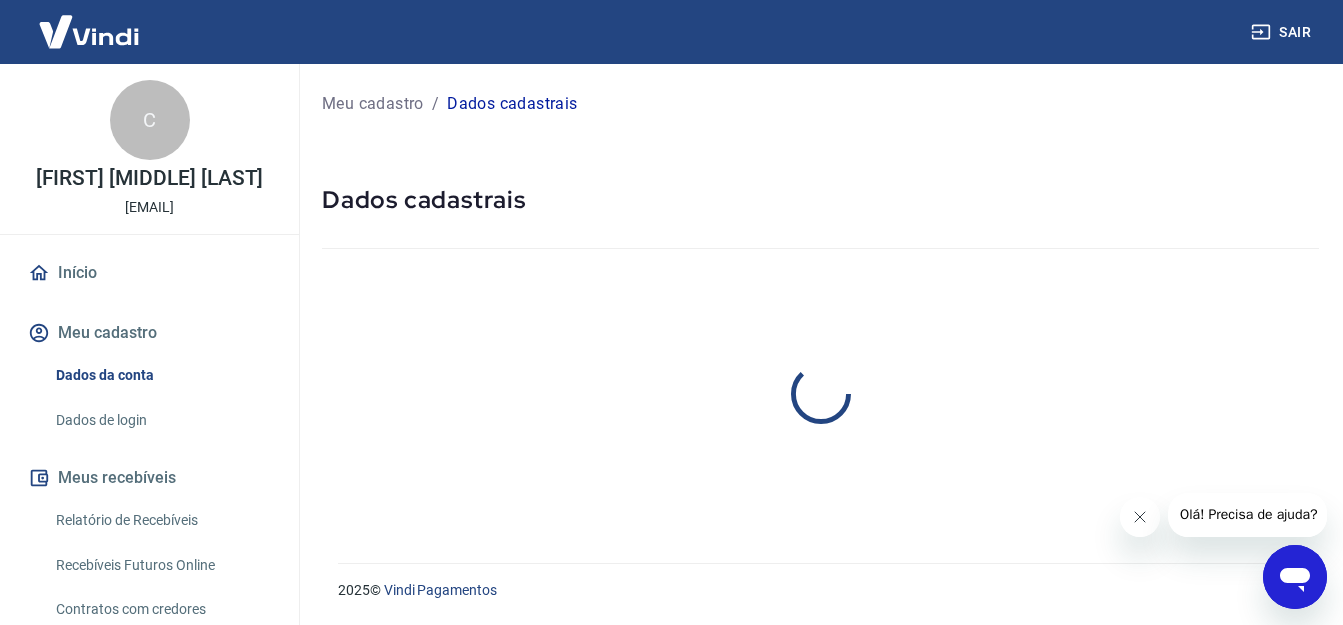 scroll, scrollTop: 0, scrollLeft: 0, axis: both 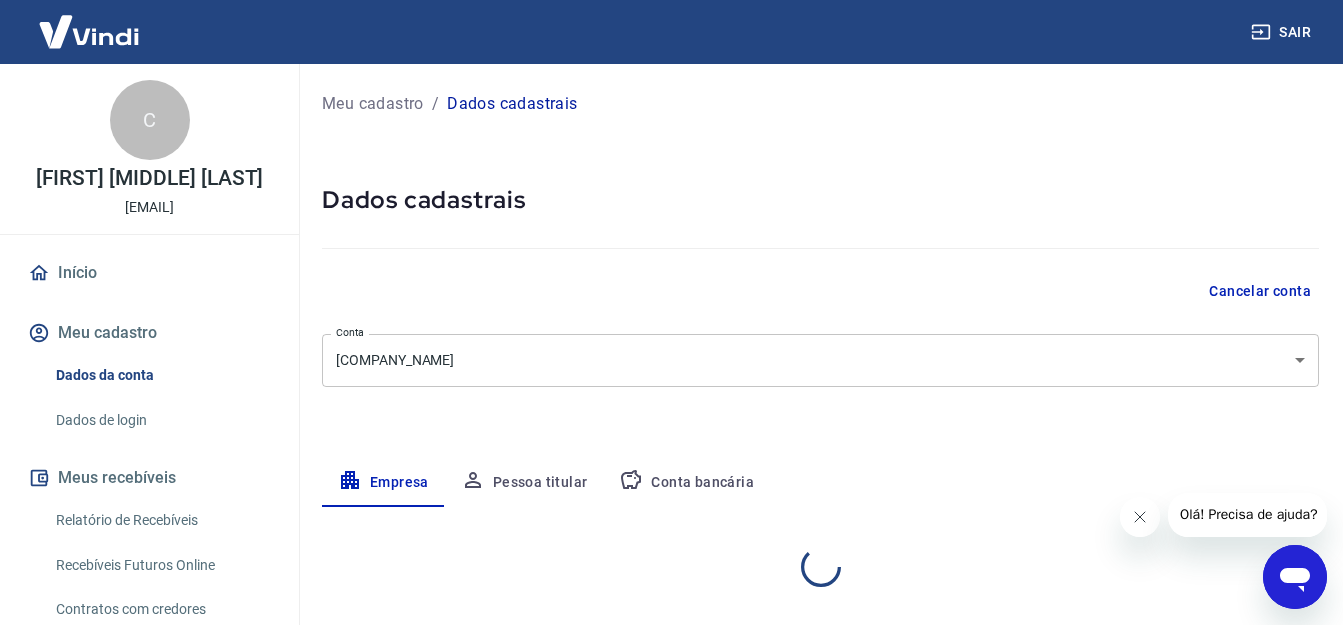 select on "SP" 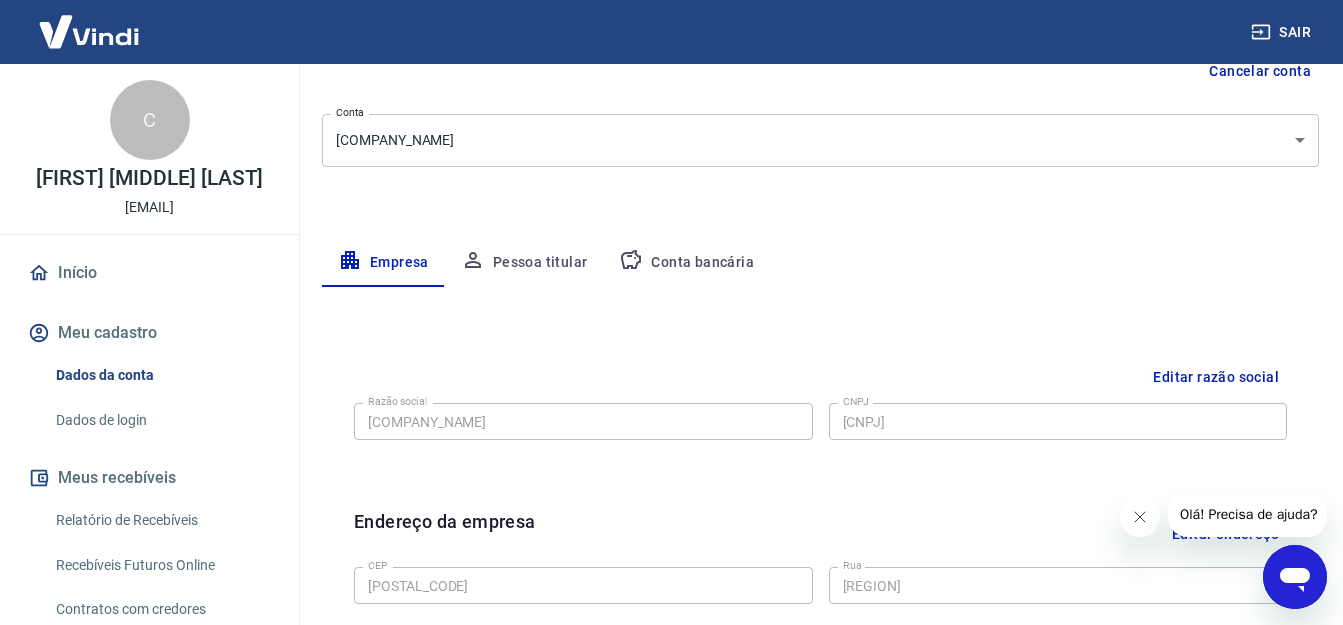 scroll, scrollTop: 300, scrollLeft: 0, axis: vertical 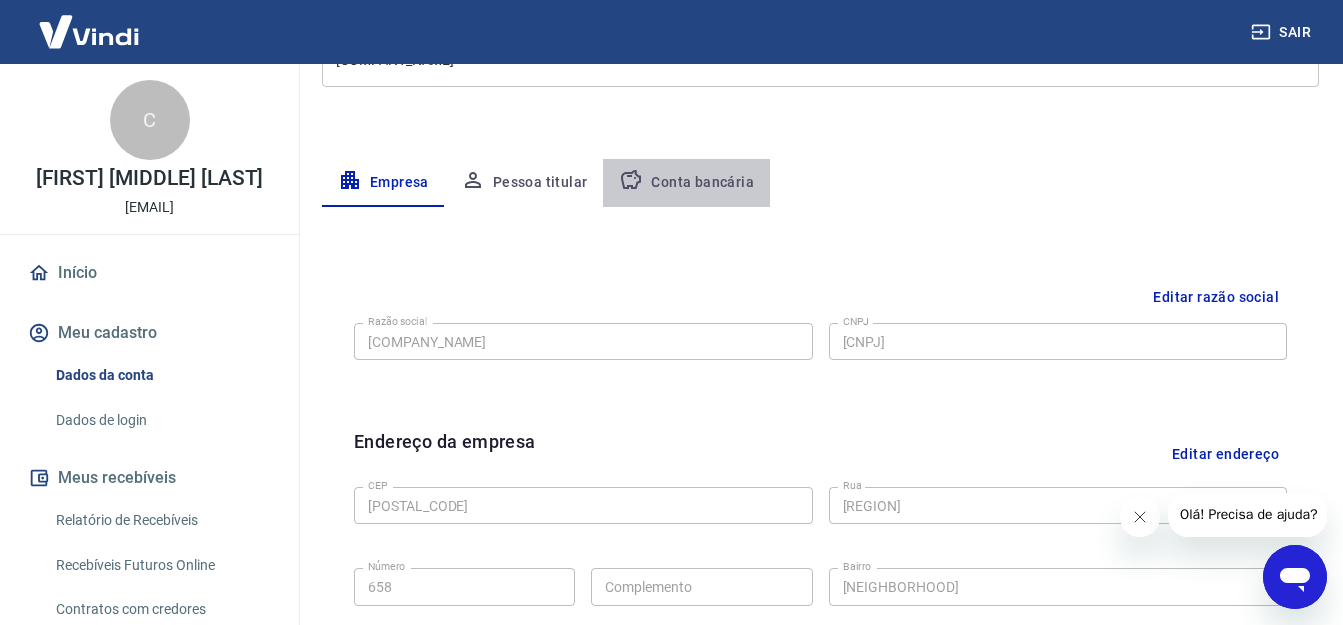 click on "Conta bancária" at bounding box center (686, 183) 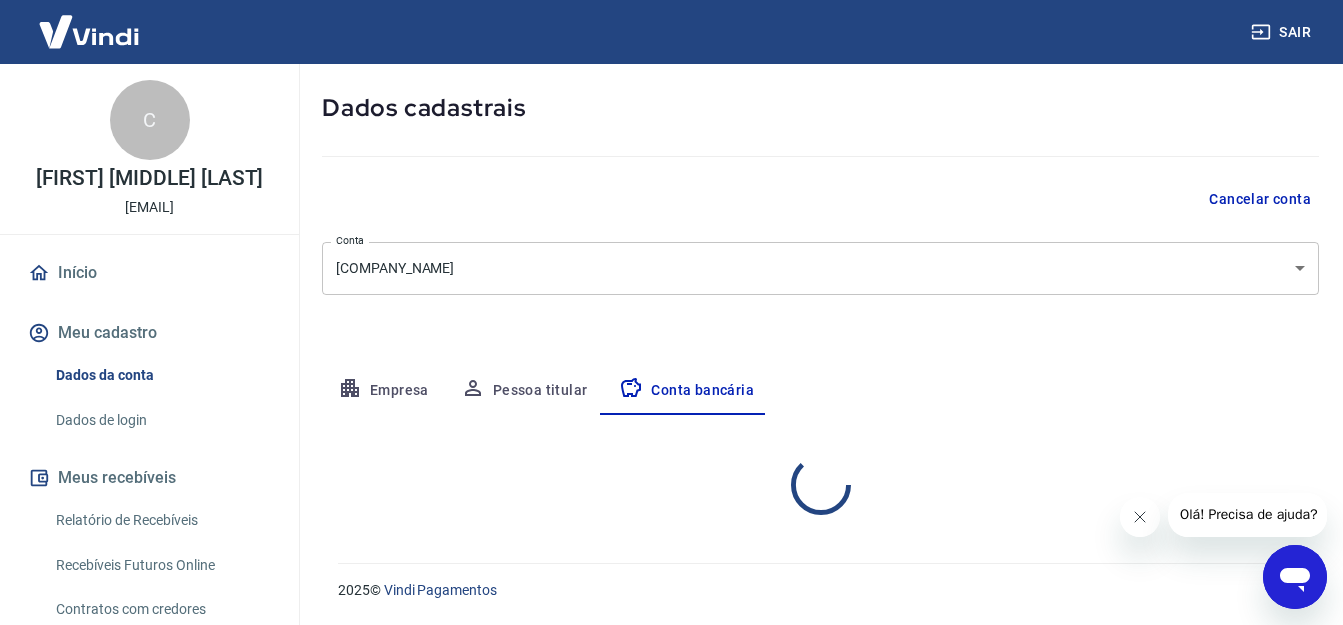scroll, scrollTop: 286, scrollLeft: 0, axis: vertical 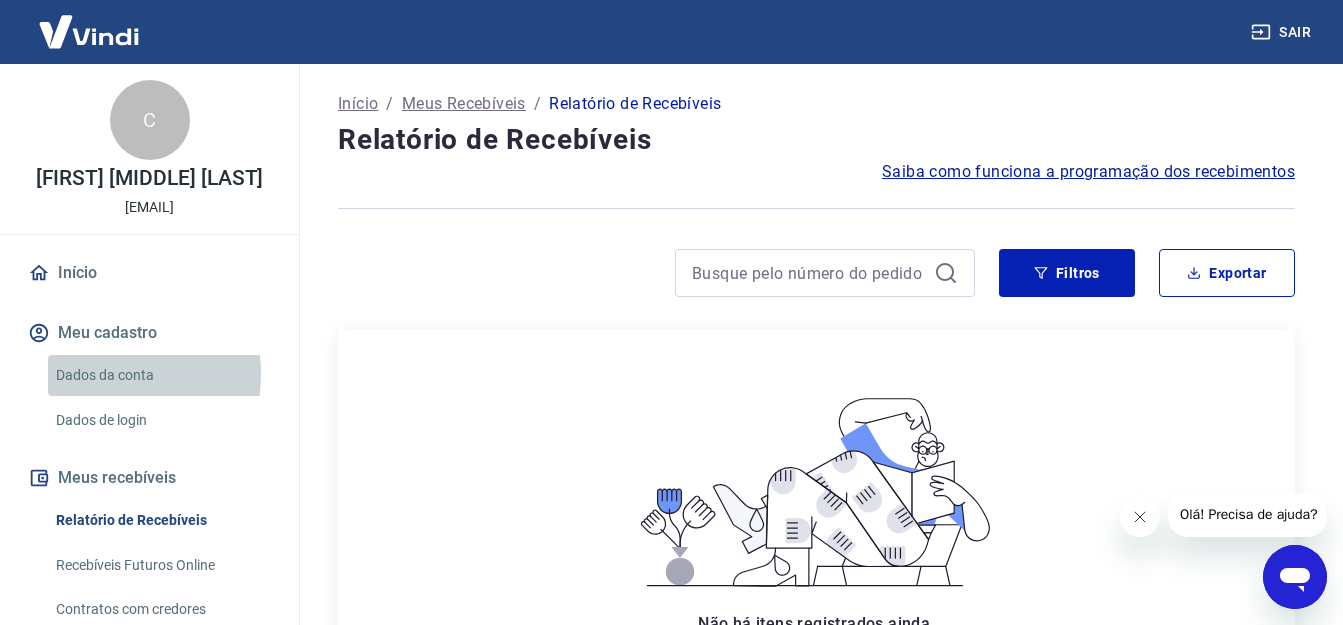 click on "Dados da conta" at bounding box center (161, 375) 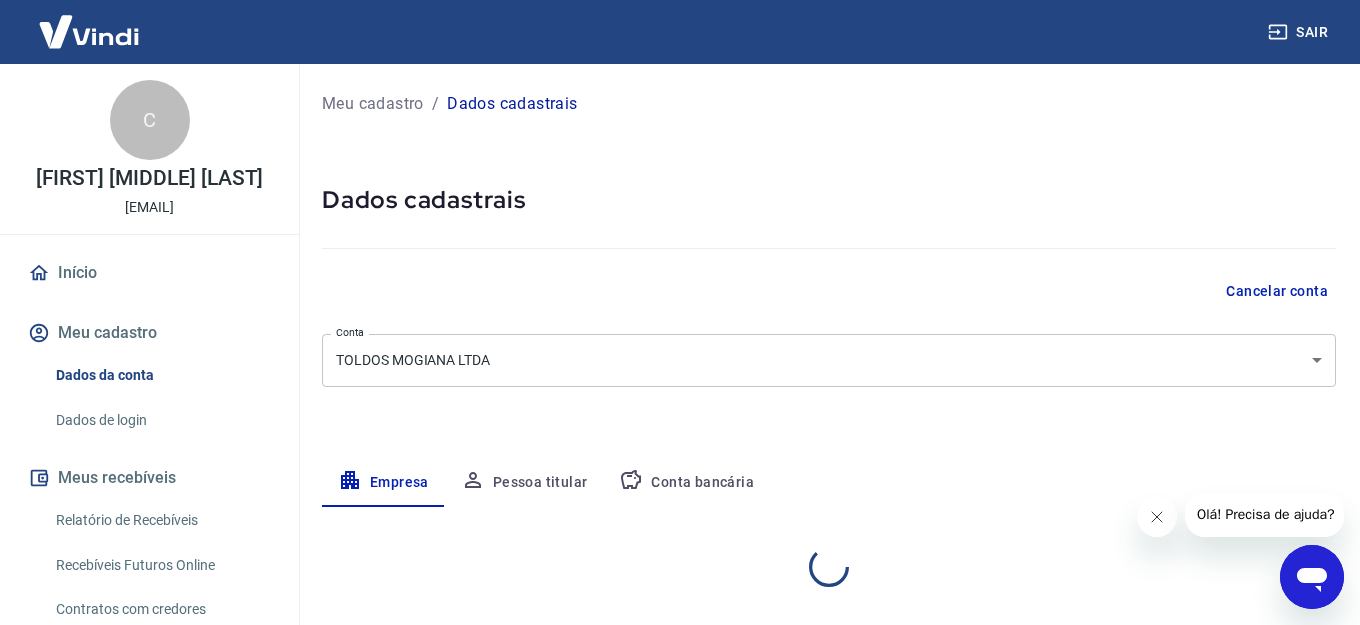 select on "SP" 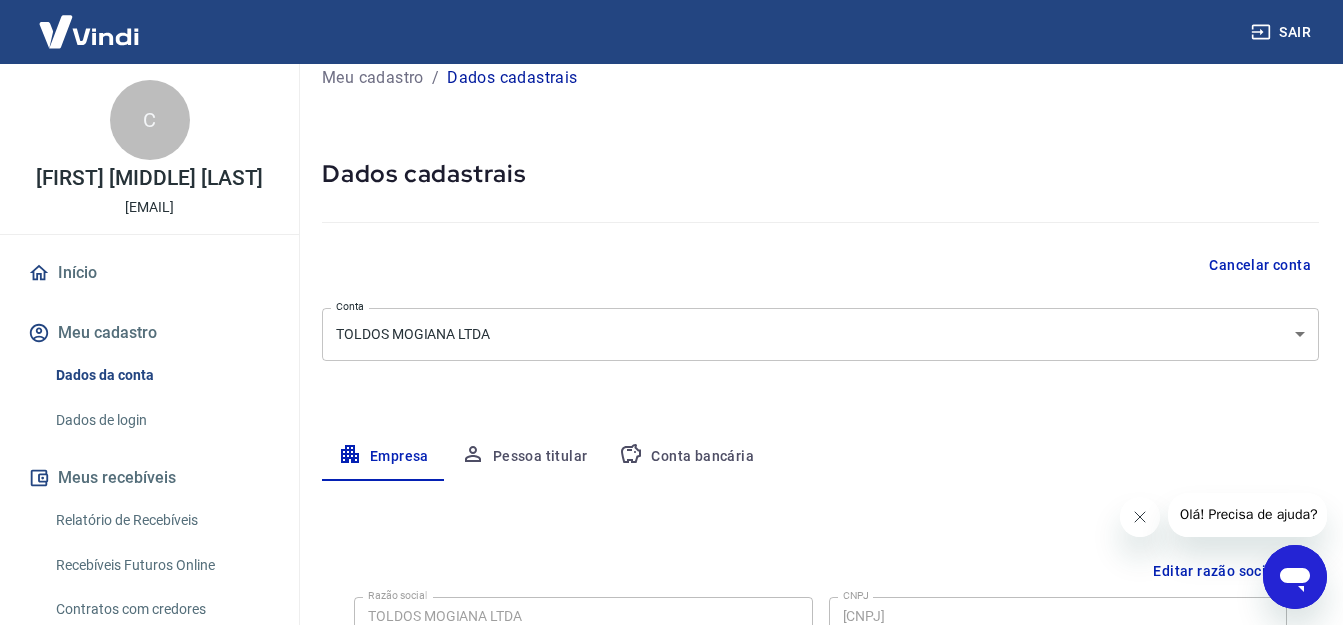 scroll, scrollTop: 0, scrollLeft: 0, axis: both 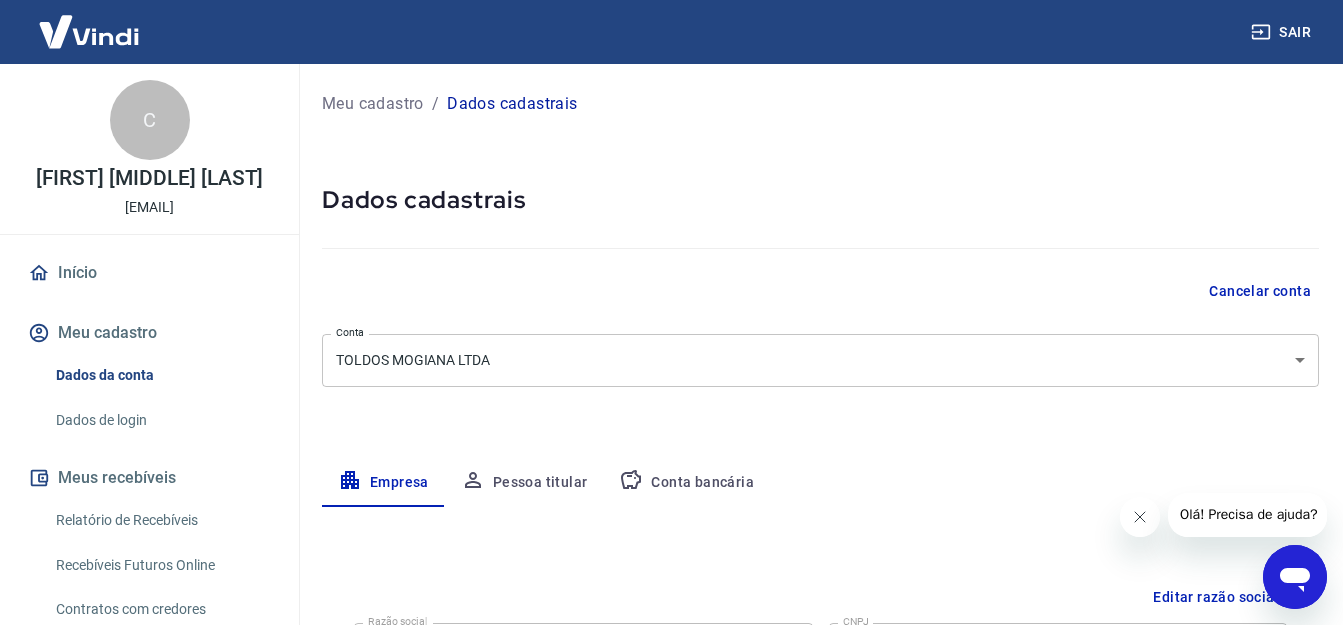 click on "Pessoa titular" at bounding box center (524, 483) 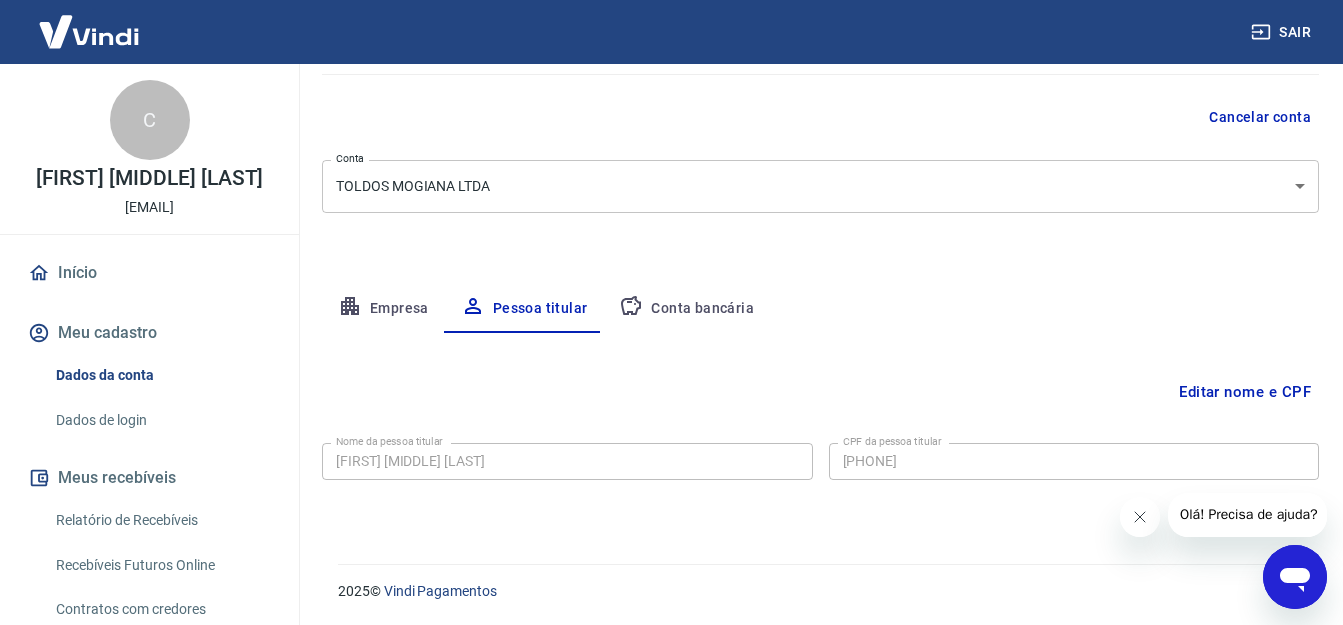 scroll, scrollTop: 175, scrollLeft: 0, axis: vertical 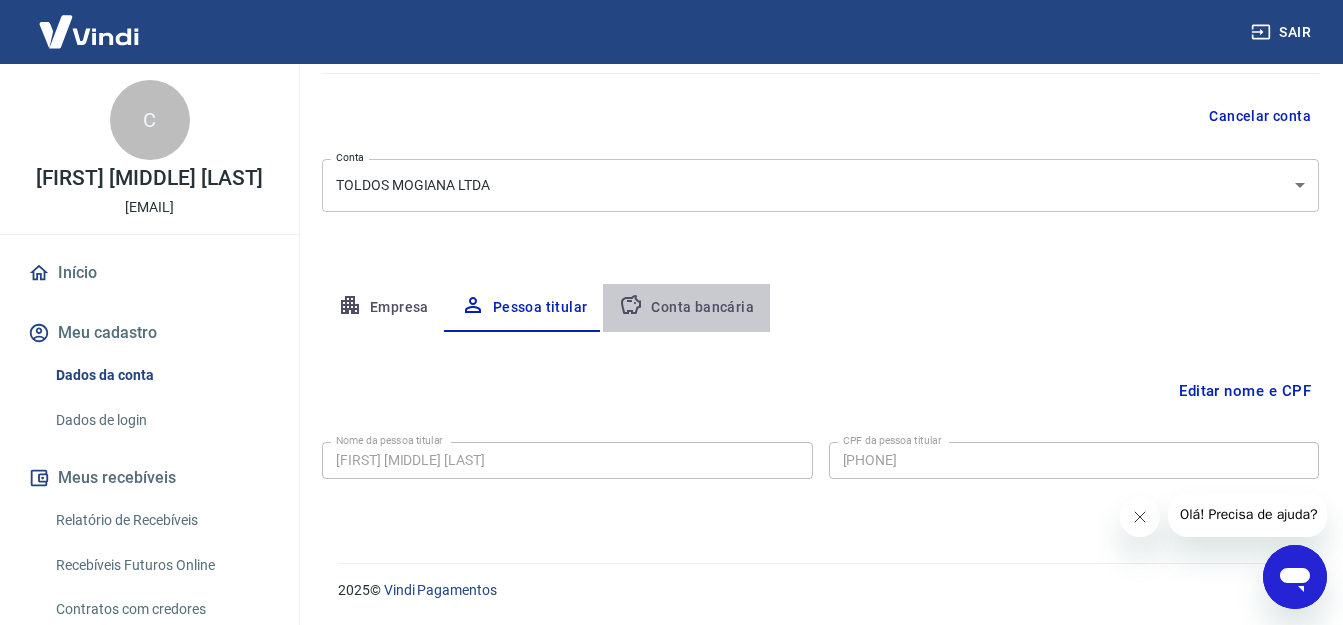click on "Conta bancária" at bounding box center (686, 308) 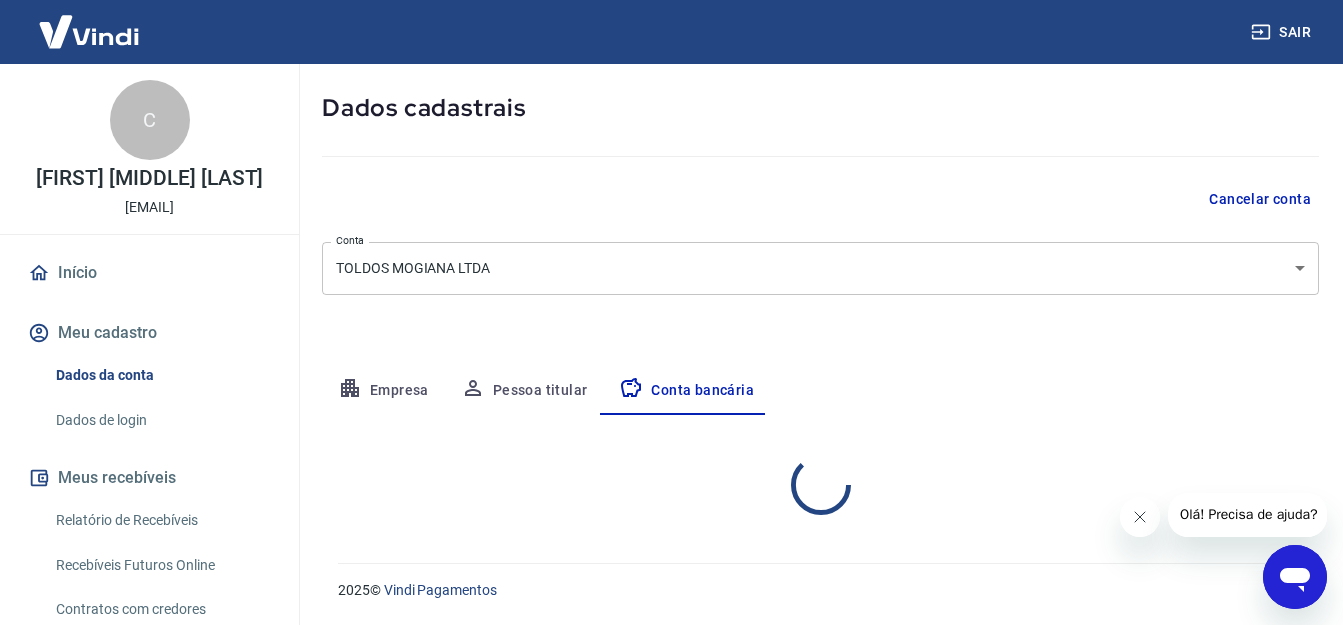 select on "1" 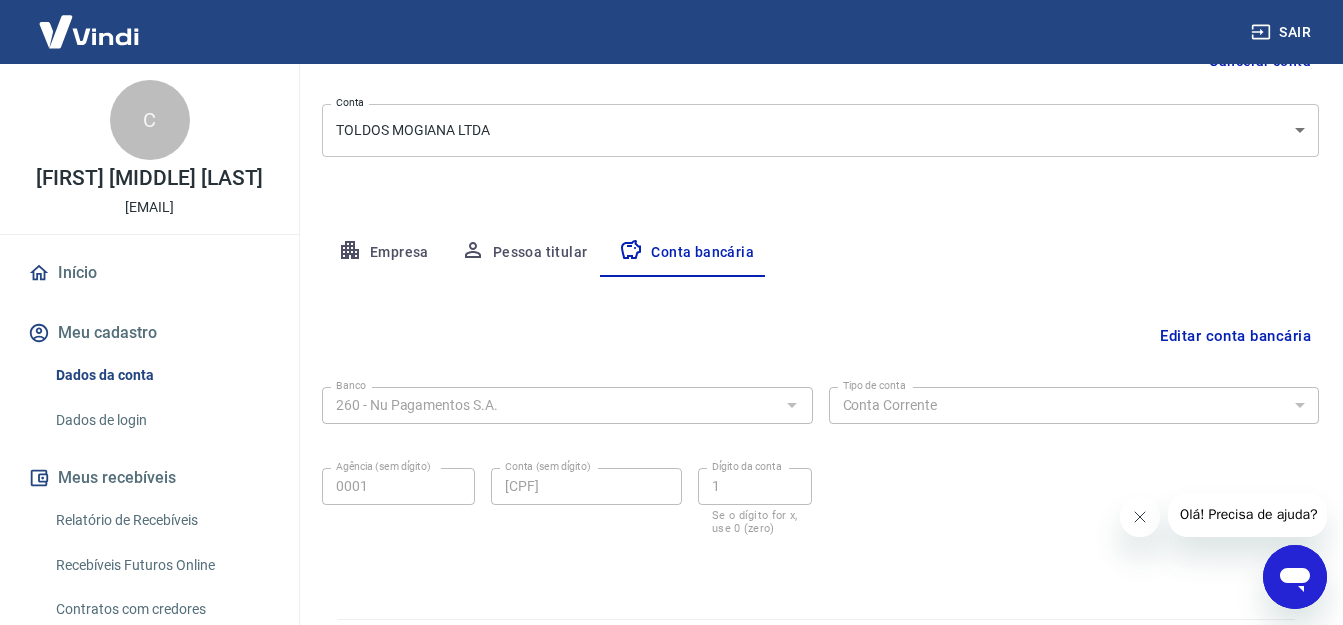 scroll, scrollTop: 286, scrollLeft: 0, axis: vertical 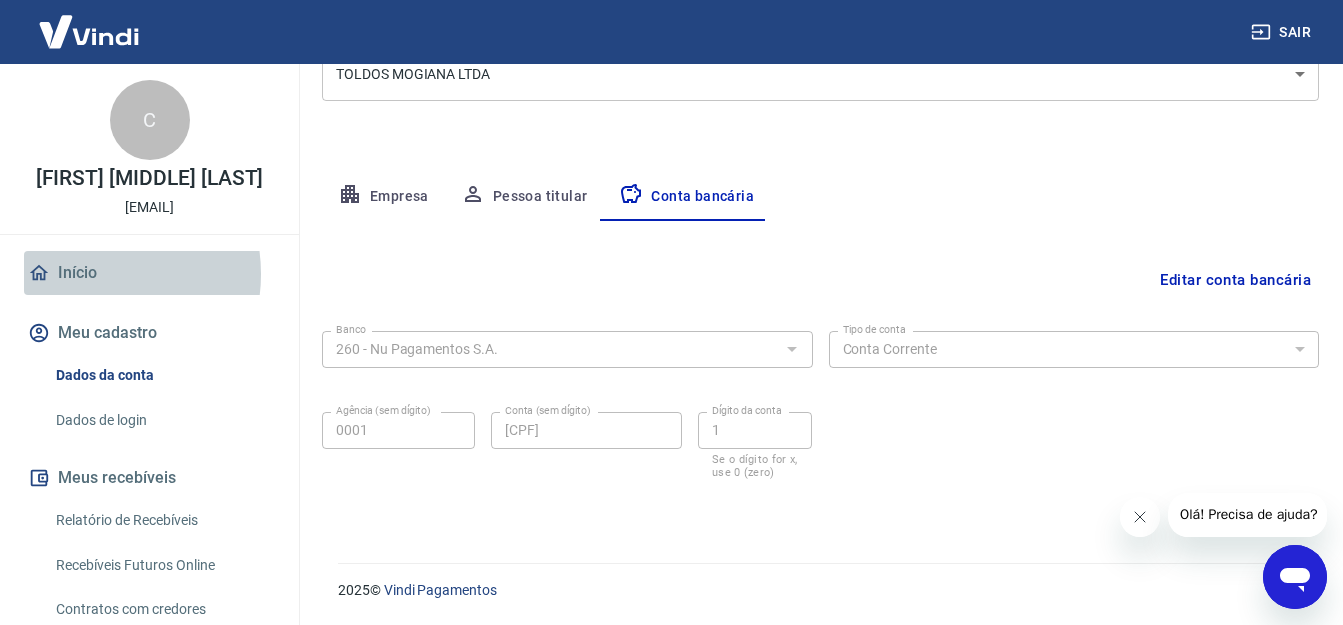 click on "Início" at bounding box center [149, 273] 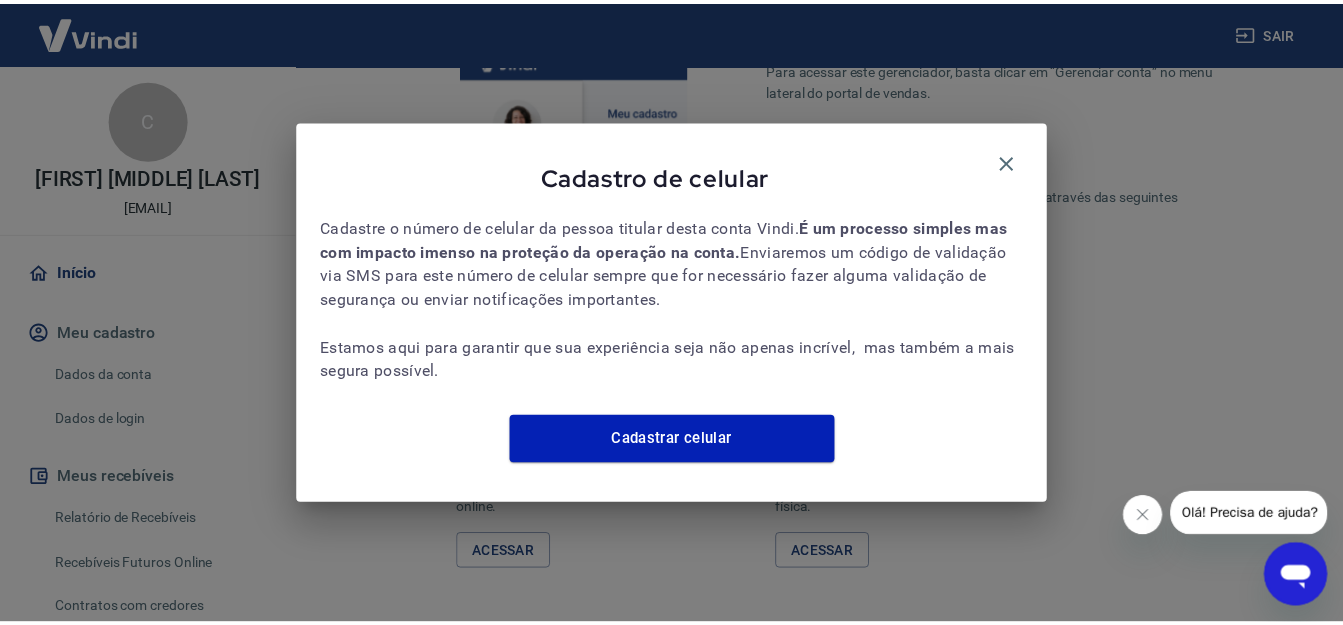 scroll, scrollTop: 1066, scrollLeft: 0, axis: vertical 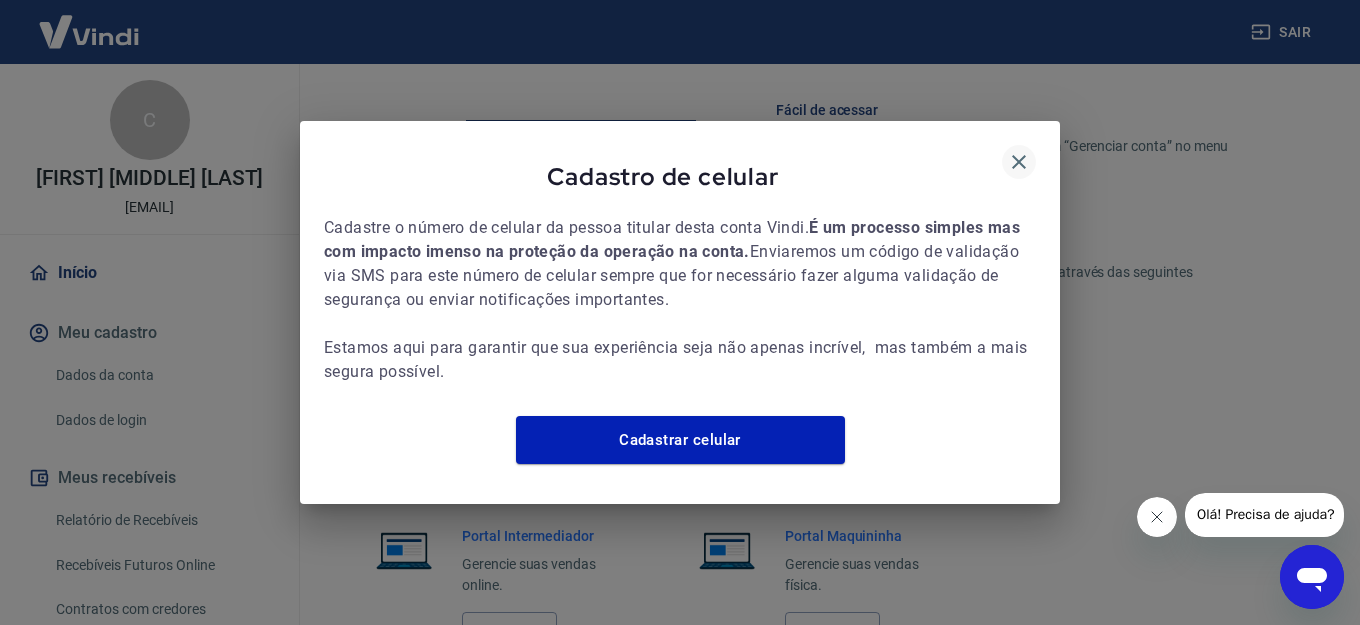click 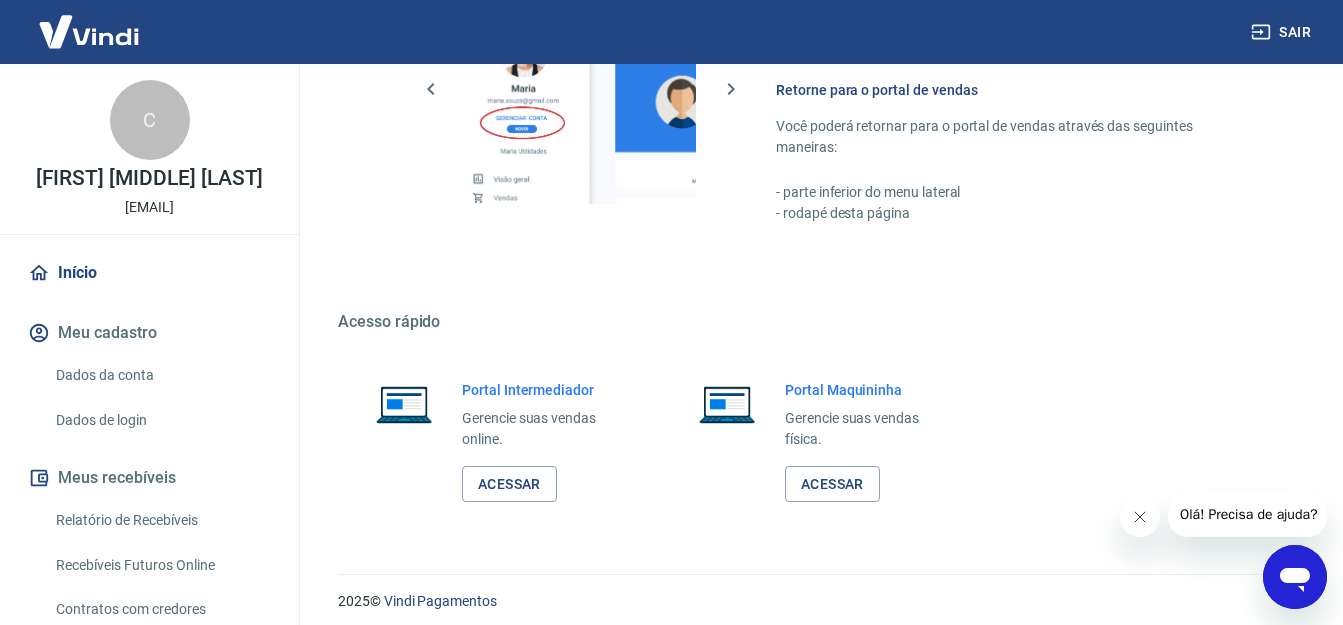 scroll, scrollTop: 1223, scrollLeft: 0, axis: vertical 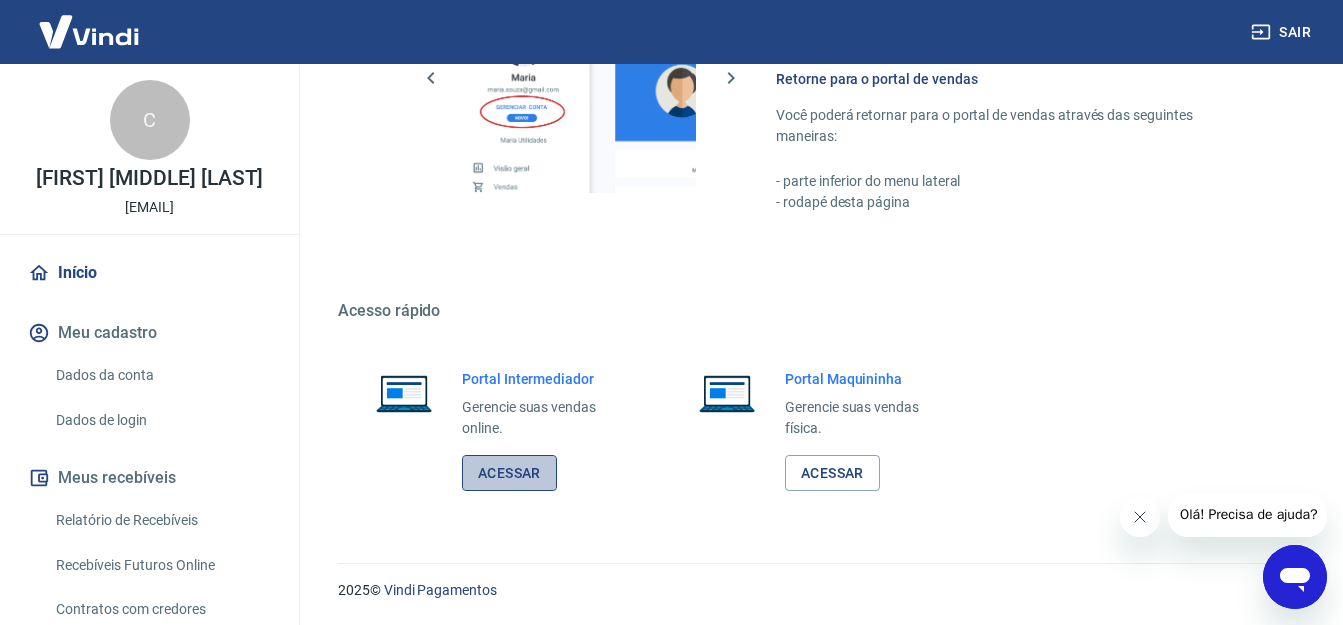 click on "Acessar" at bounding box center [509, 473] 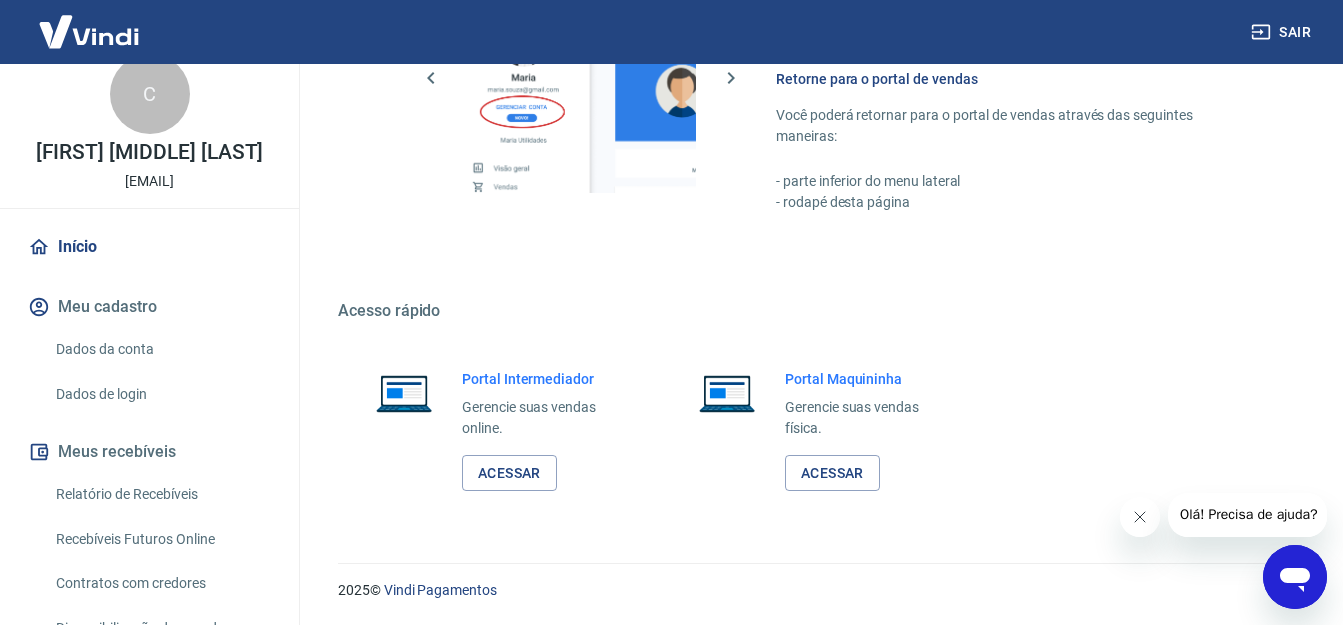 scroll, scrollTop: 0, scrollLeft: 0, axis: both 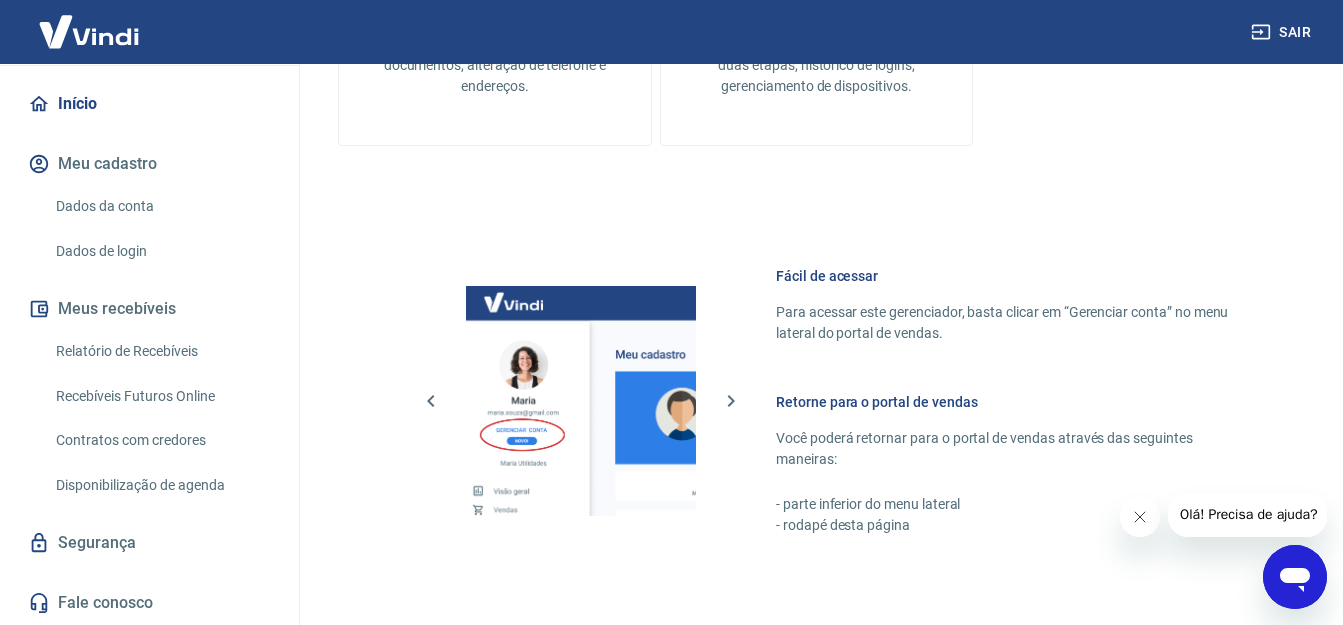 click on "Dados da conta" at bounding box center [161, 206] 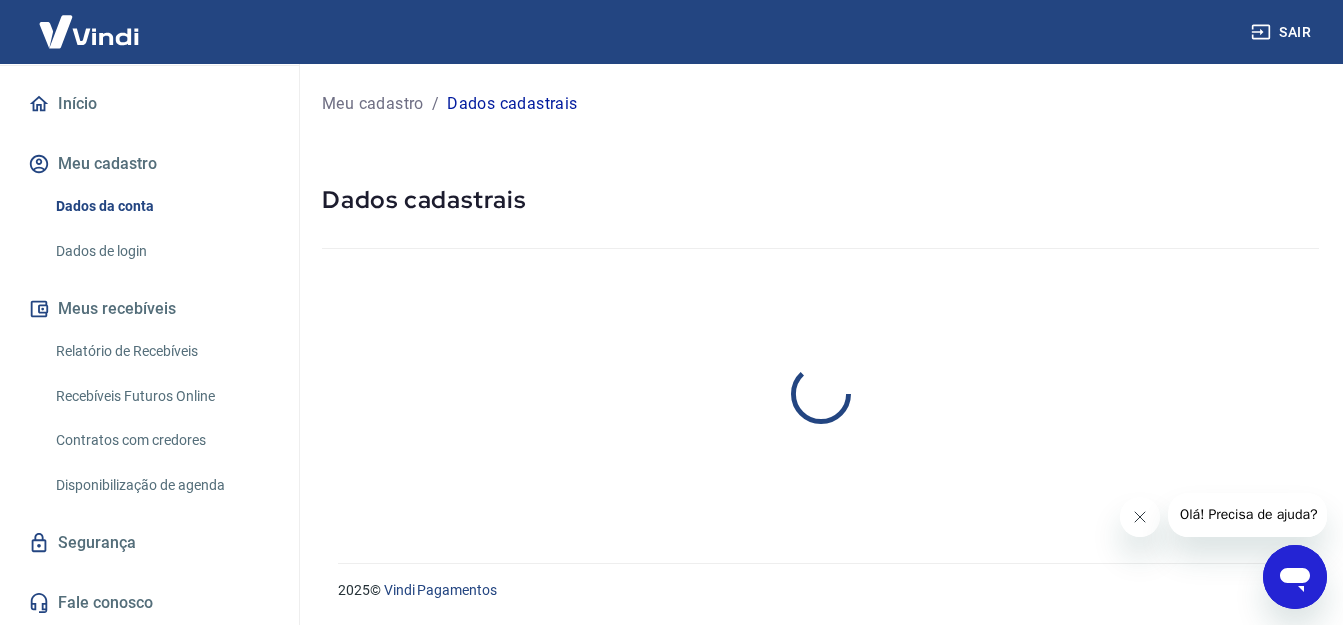 scroll, scrollTop: 0, scrollLeft: 0, axis: both 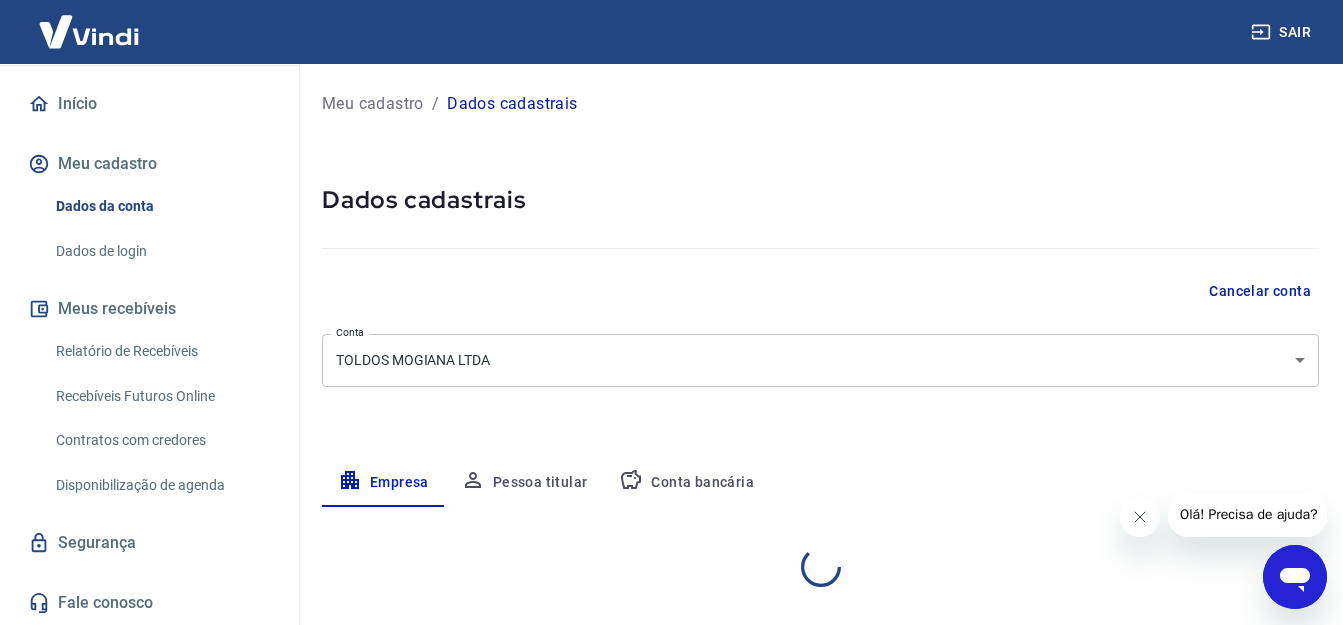select on "SP" 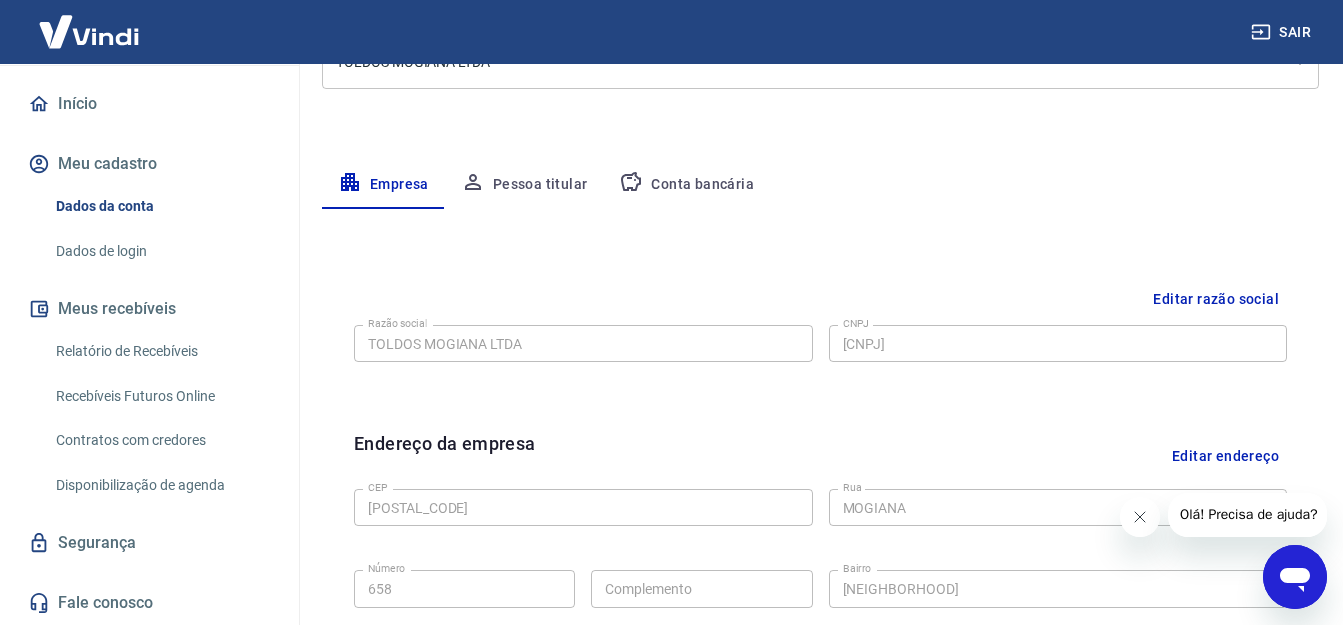 scroll, scrollTop: 300, scrollLeft: 0, axis: vertical 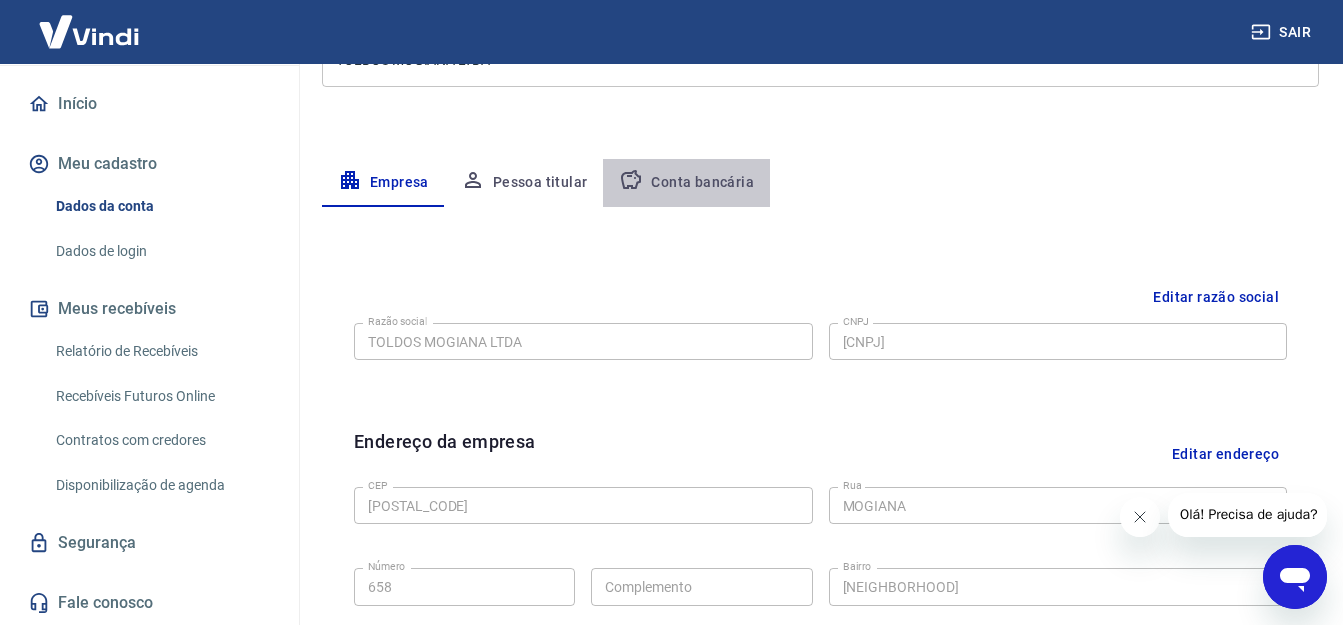 click on "Conta bancária" at bounding box center (686, 183) 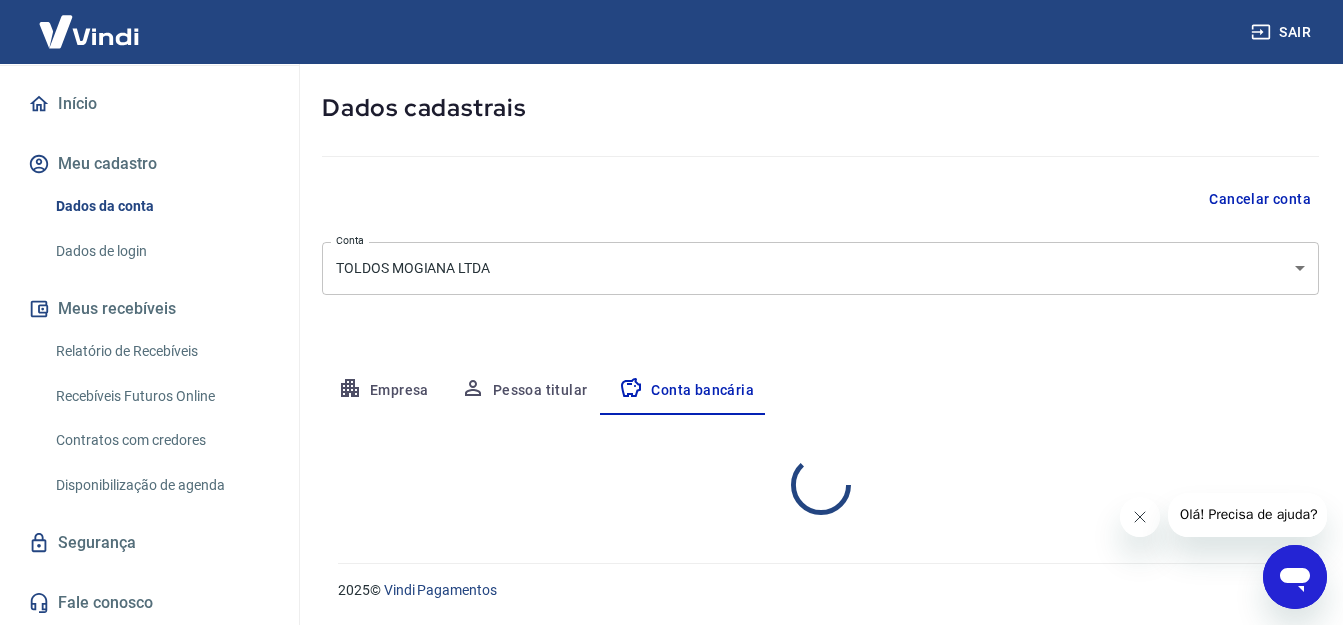scroll, scrollTop: 286, scrollLeft: 0, axis: vertical 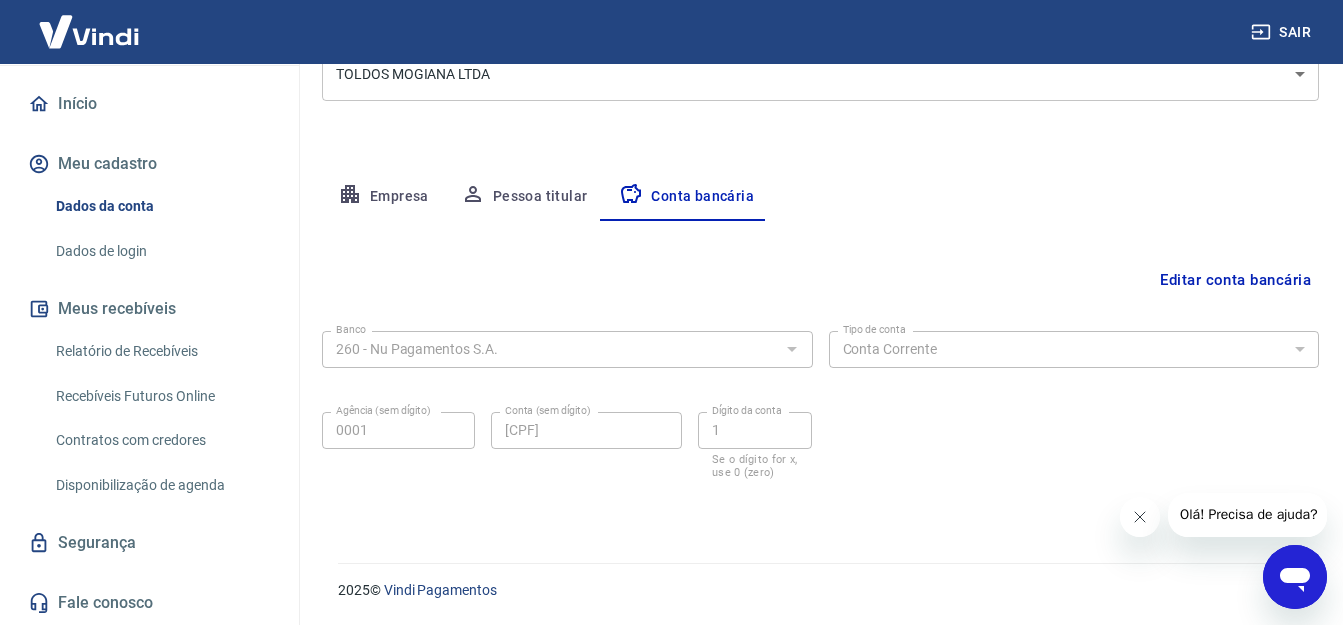 click on "Disponibilização de agenda" at bounding box center [161, 485] 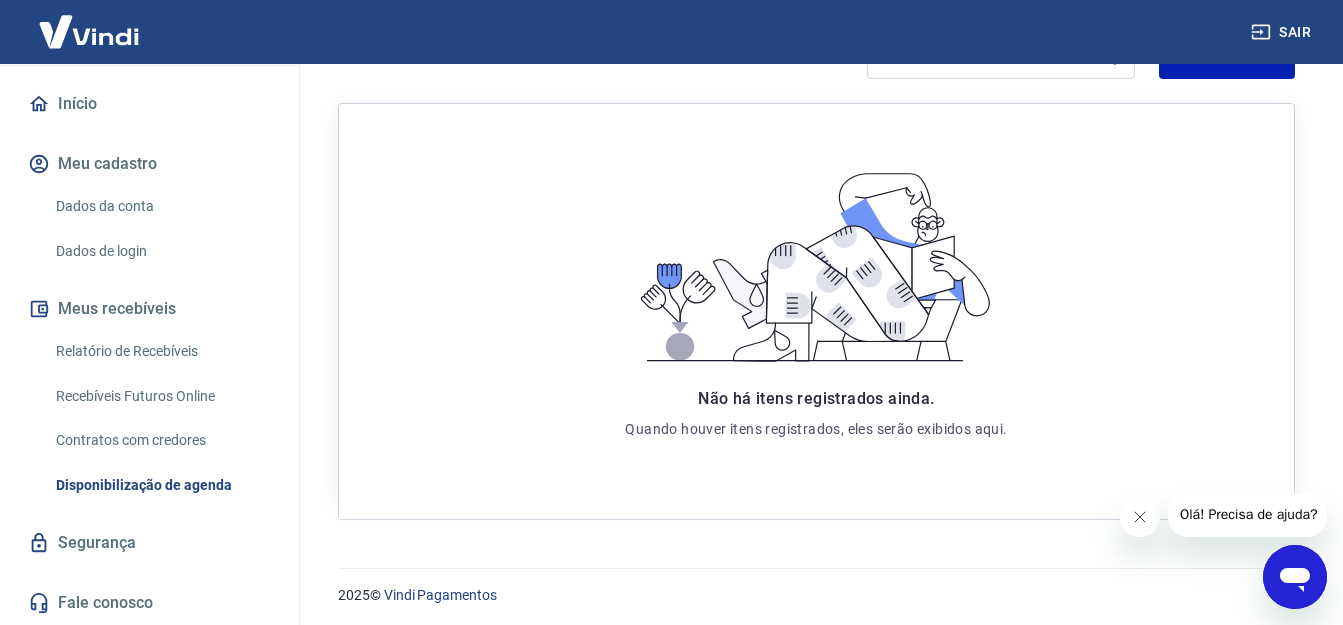 scroll, scrollTop: 360, scrollLeft: 0, axis: vertical 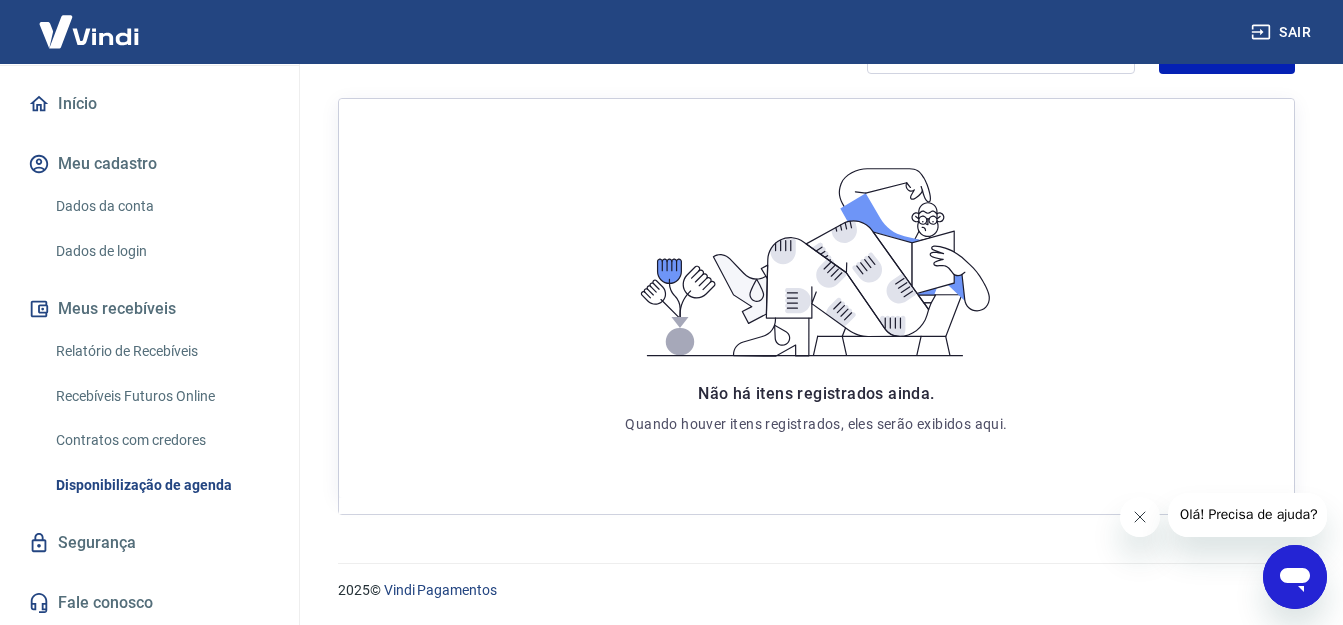 click on "Relatório de Recebíveis" at bounding box center [161, 351] 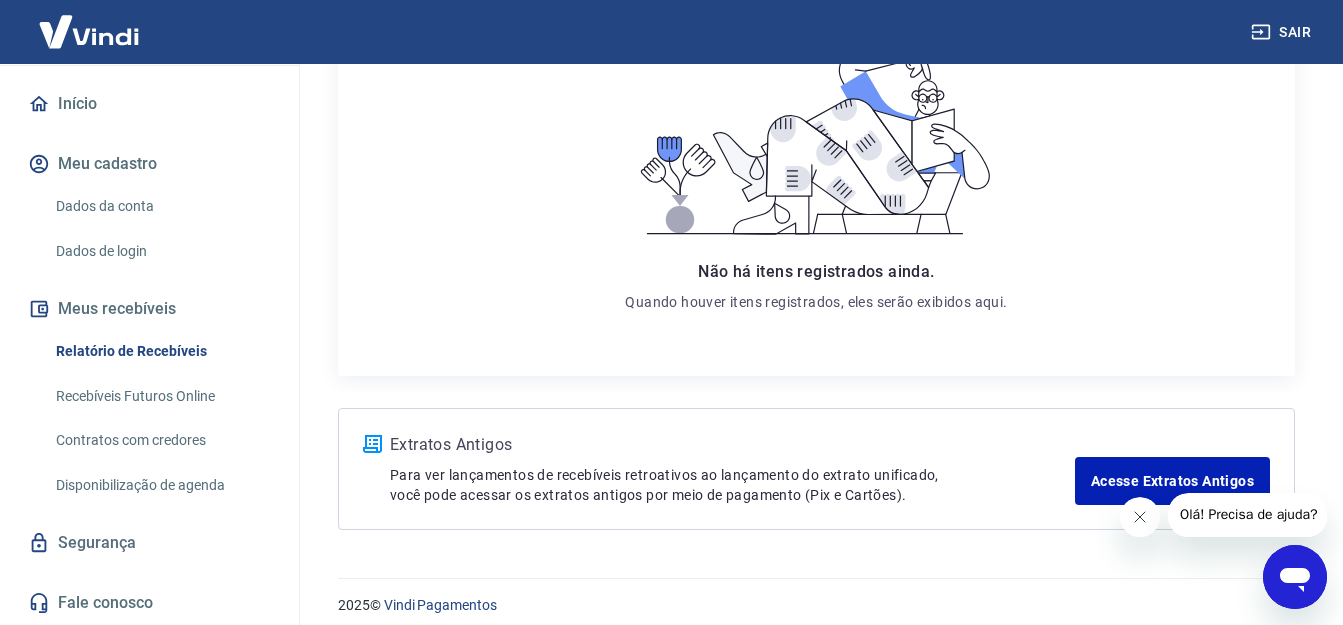 scroll, scrollTop: 368, scrollLeft: 0, axis: vertical 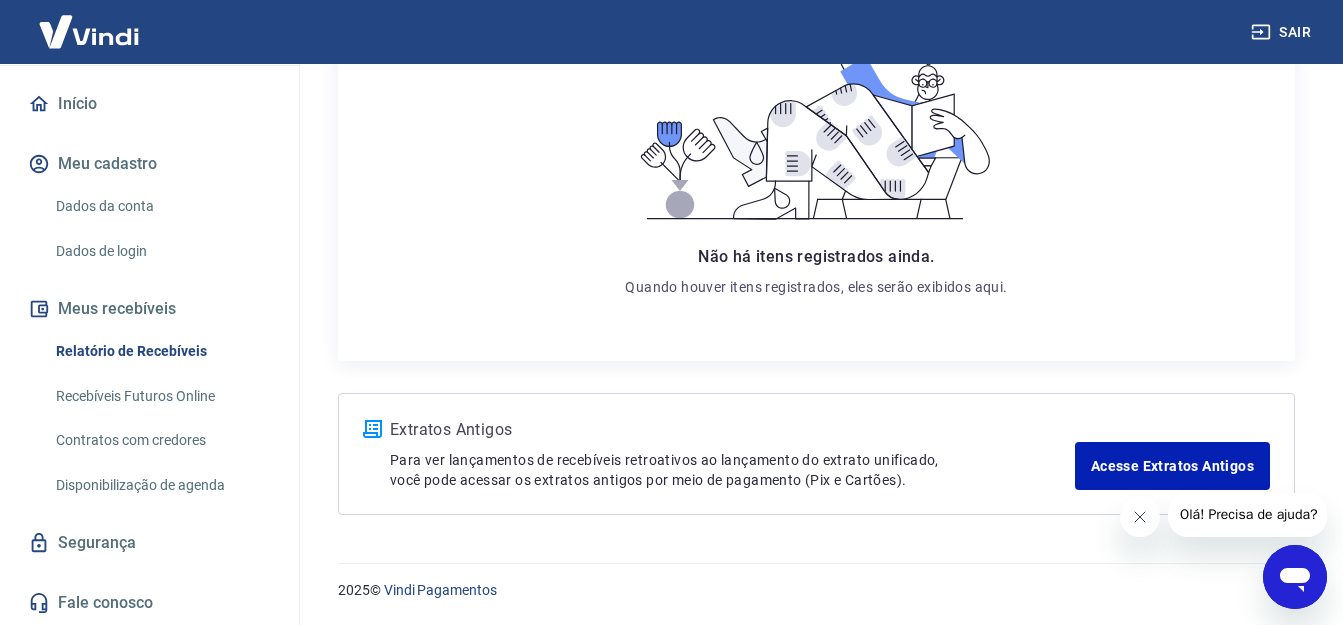 click on "Recebíveis Futuros Online" at bounding box center [161, 396] 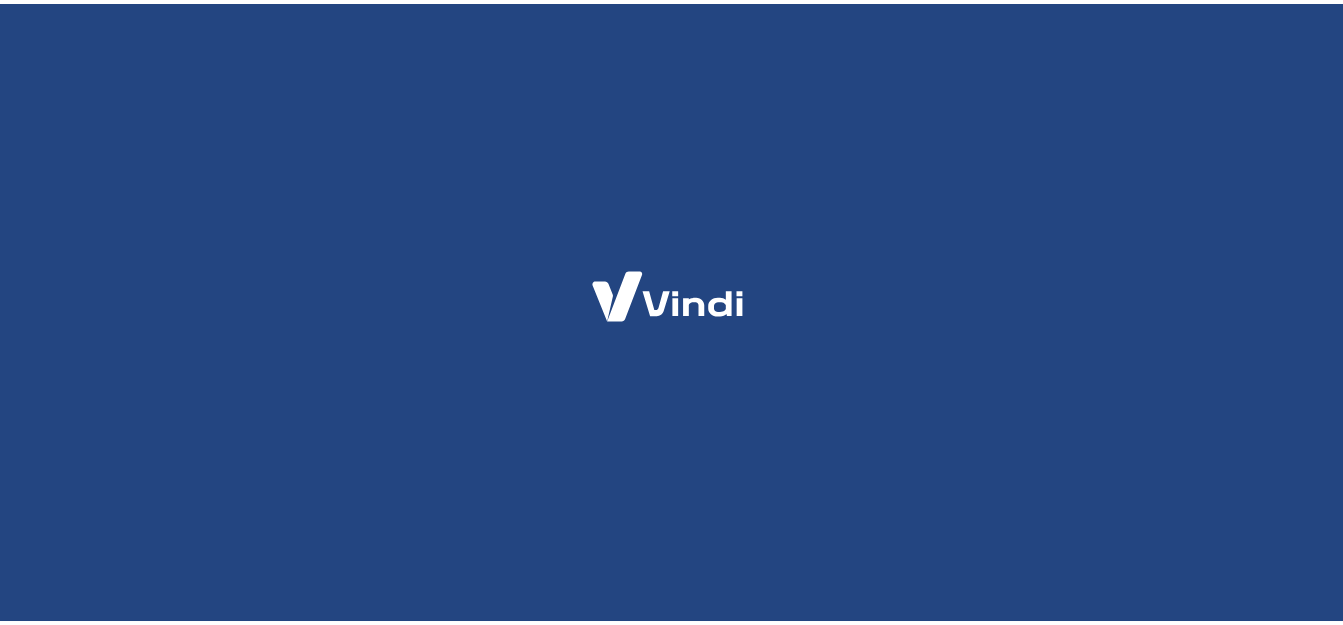 scroll, scrollTop: 0, scrollLeft: 0, axis: both 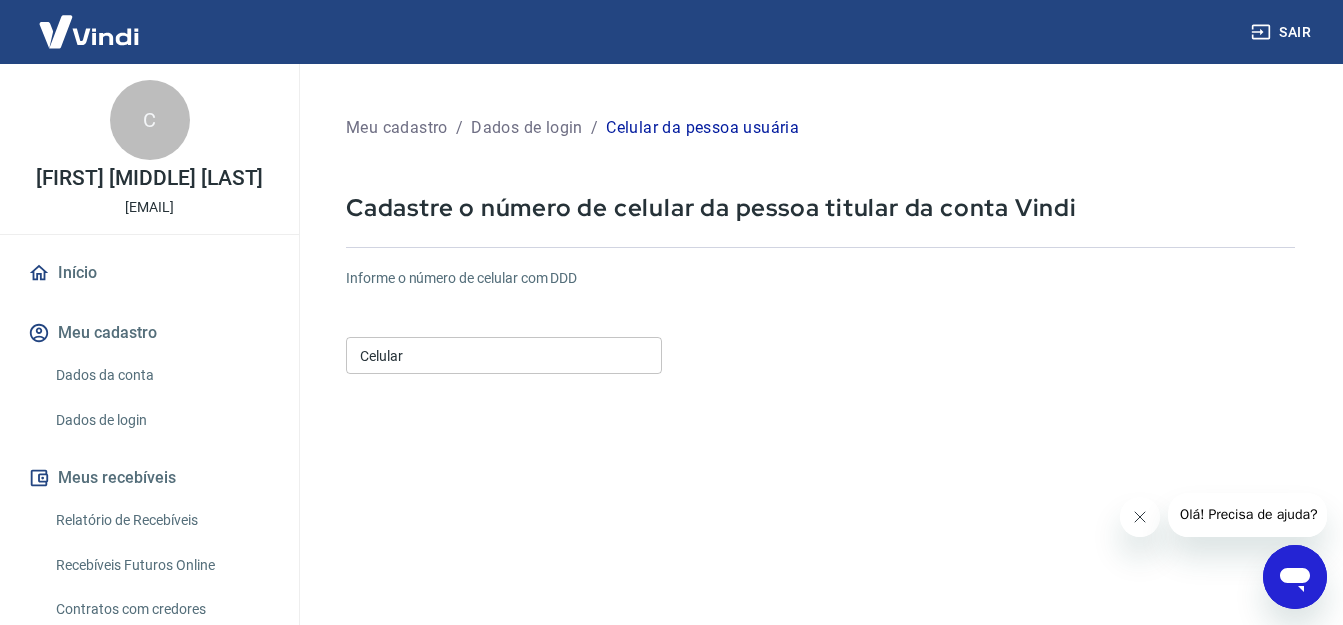 click on "Celular" at bounding box center [504, 355] 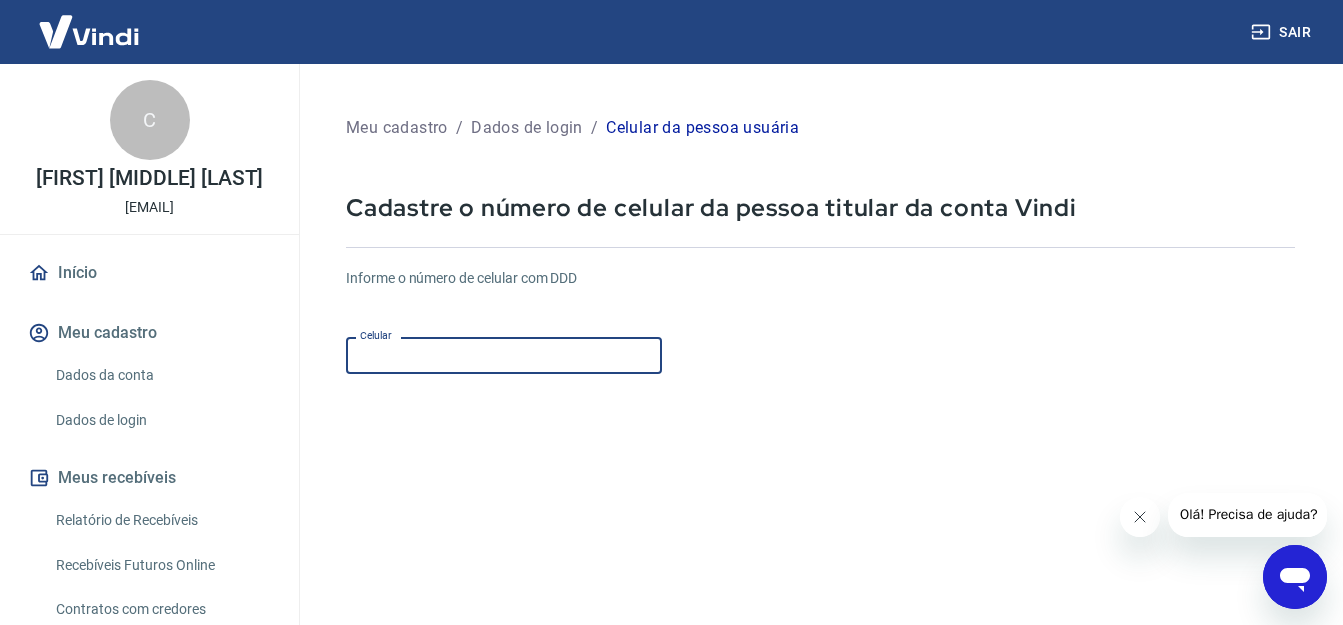 type on "[PHONE]" 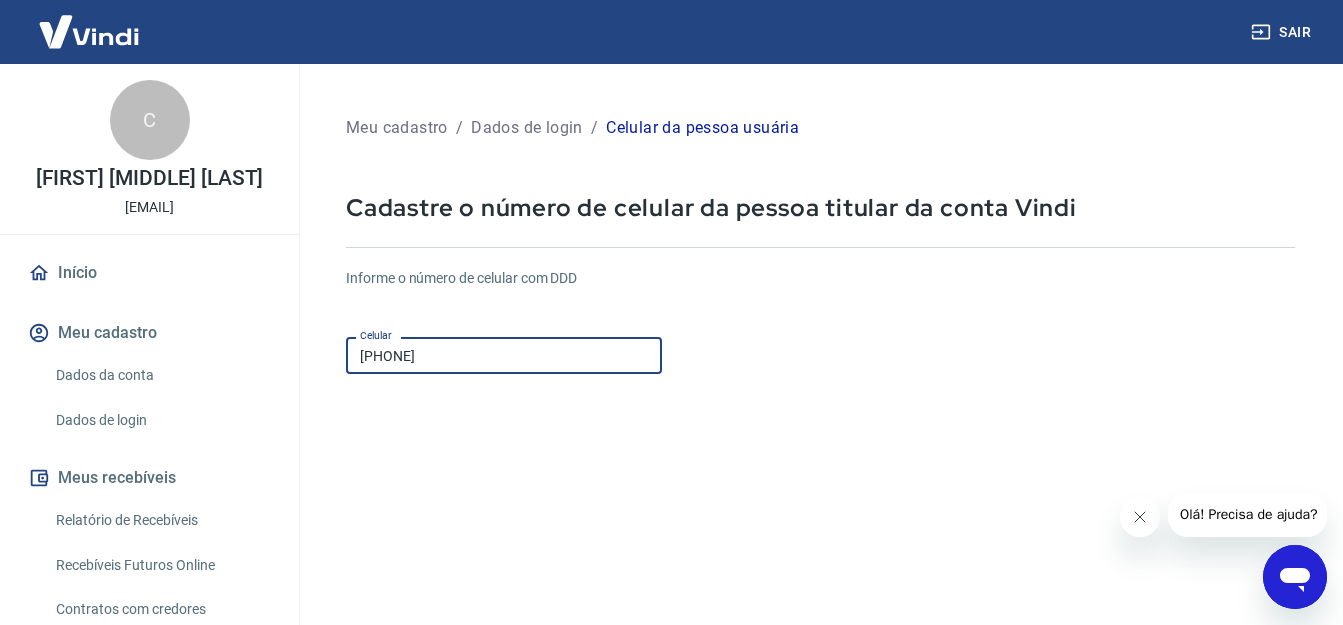 scroll, scrollTop: 300, scrollLeft: 0, axis: vertical 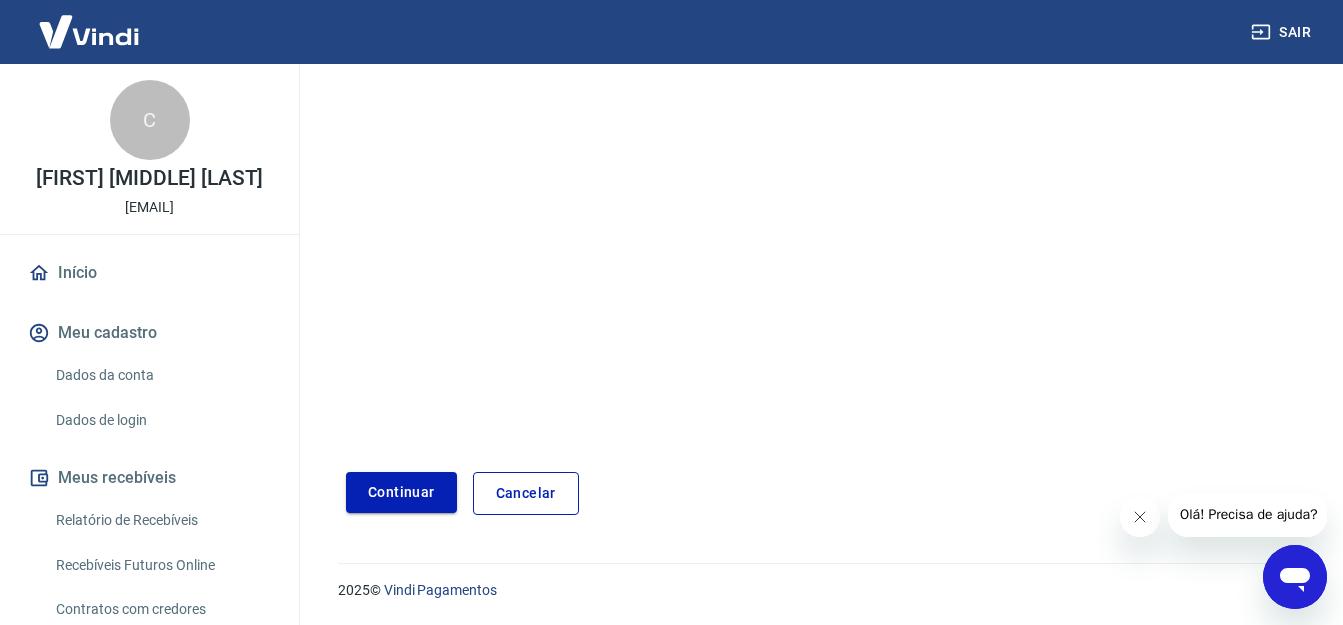 click on "Continuar" at bounding box center (401, 492) 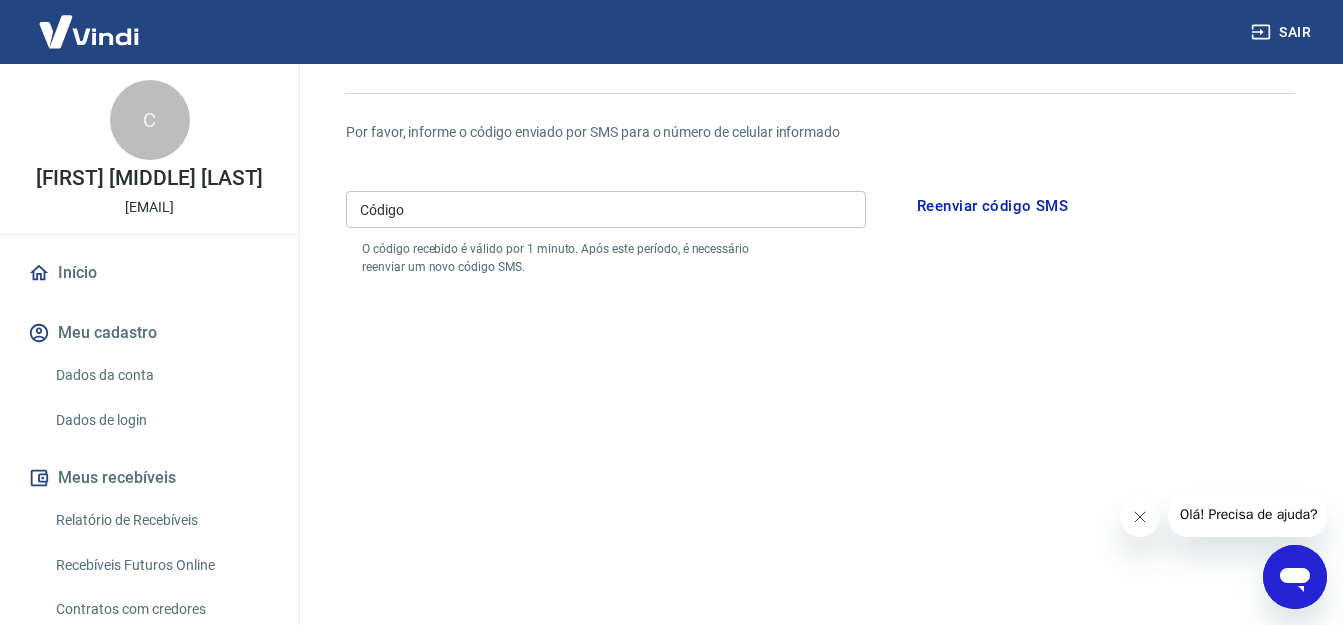 scroll, scrollTop: 0, scrollLeft: 0, axis: both 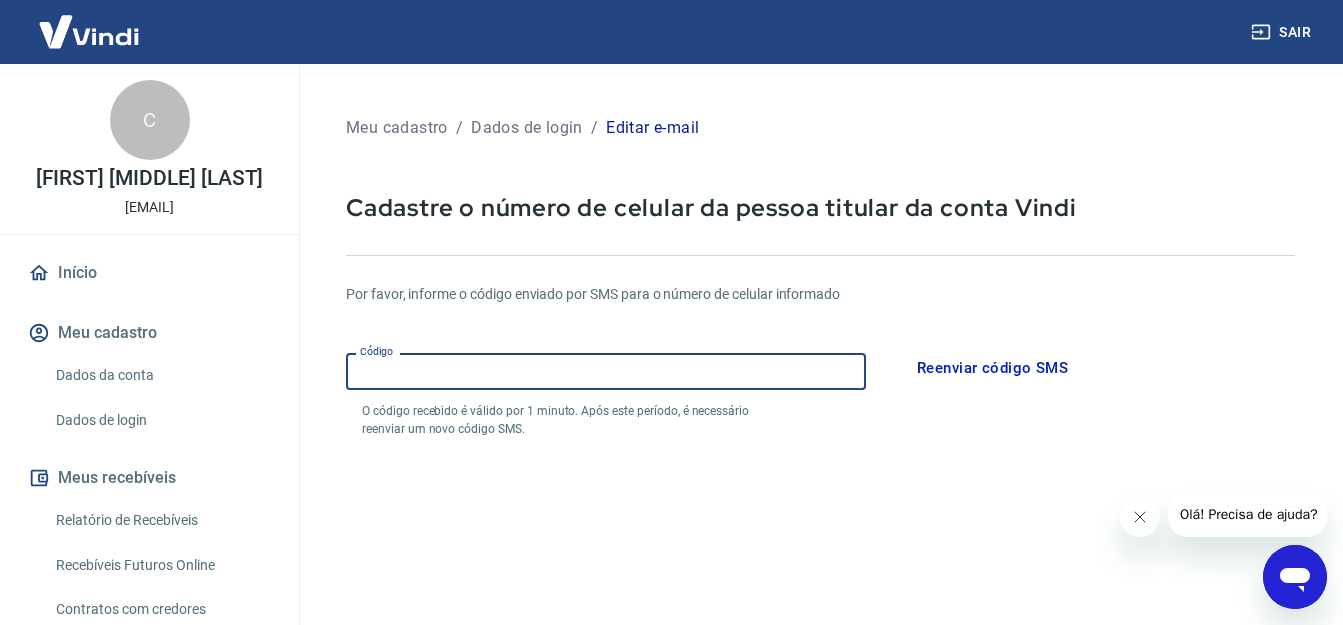 click on "Código" at bounding box center (606, 371) 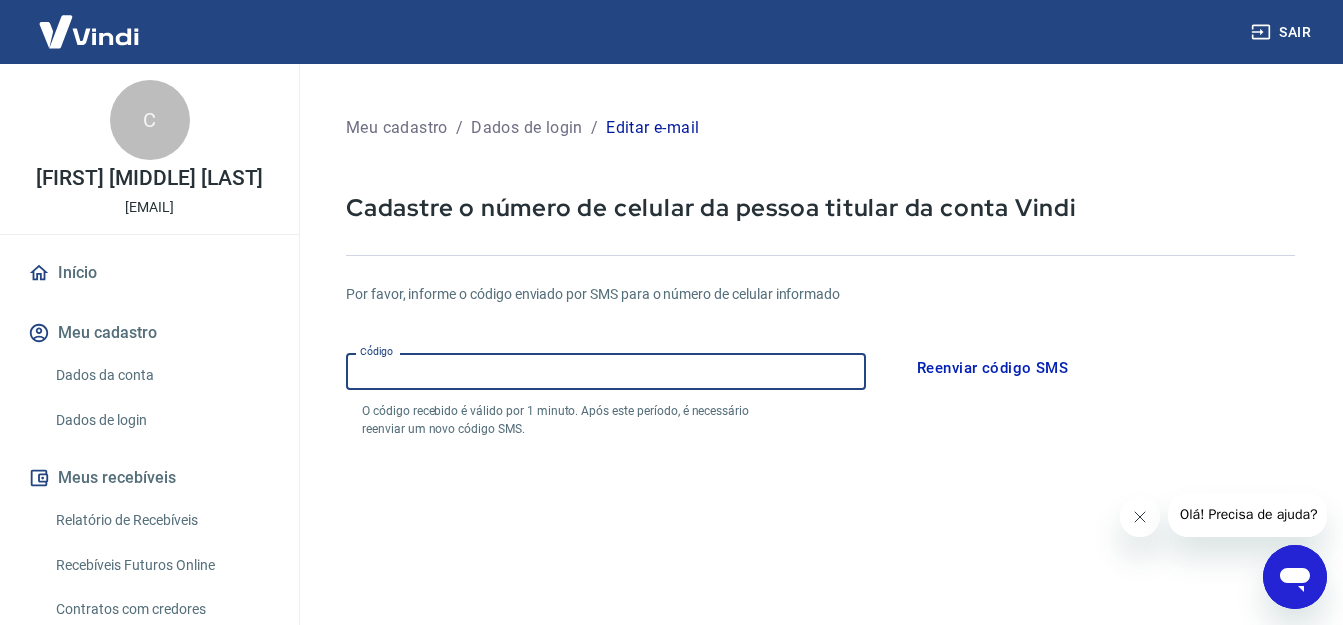 click on "Código" at bounding box center (606, 371) 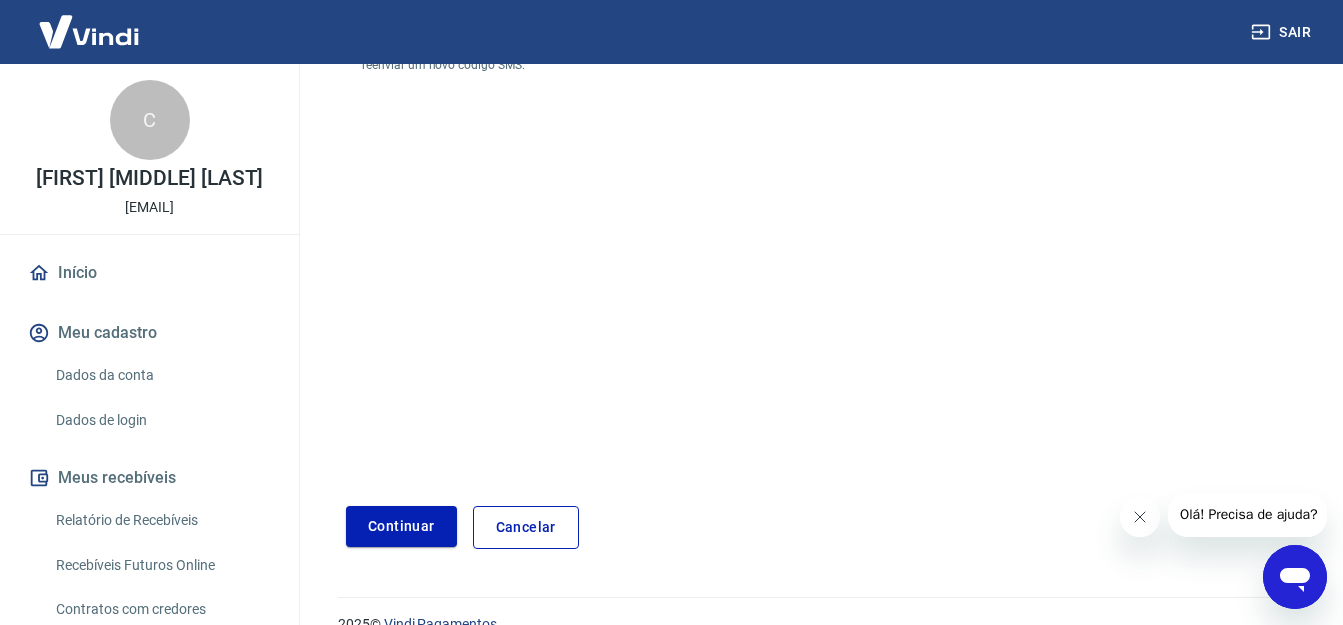 scroll, scrollTop: 398, scrollLeft: 0, axis: vertical 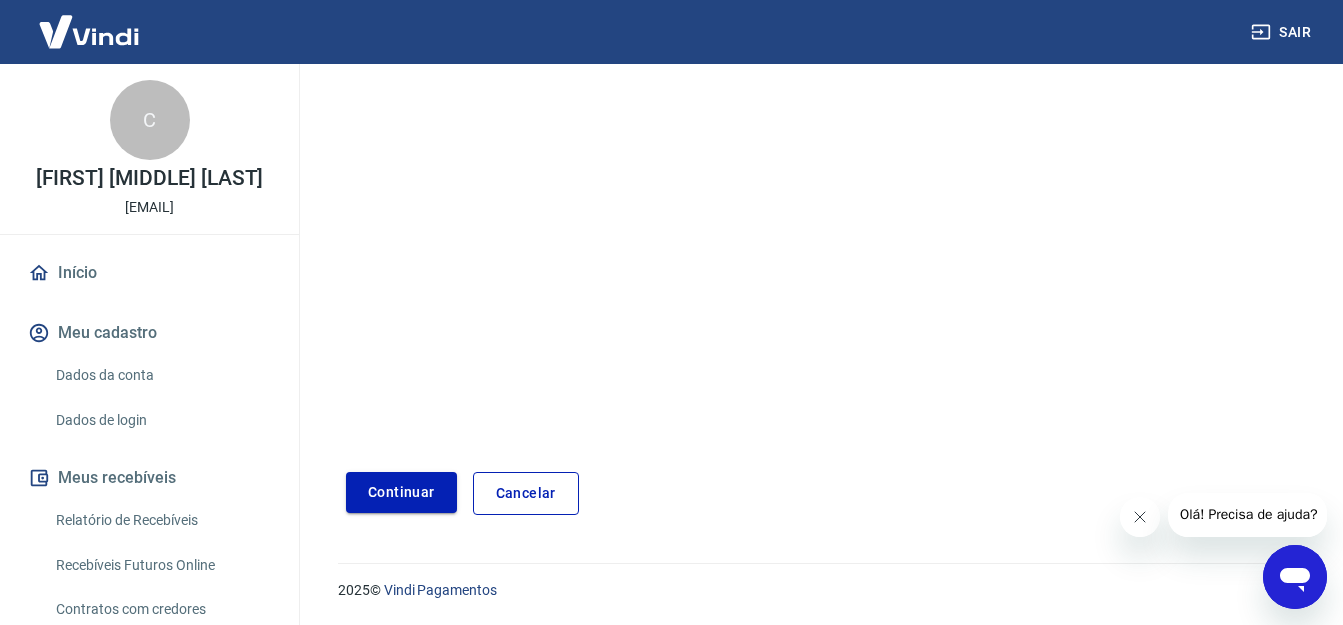 type on "331682" 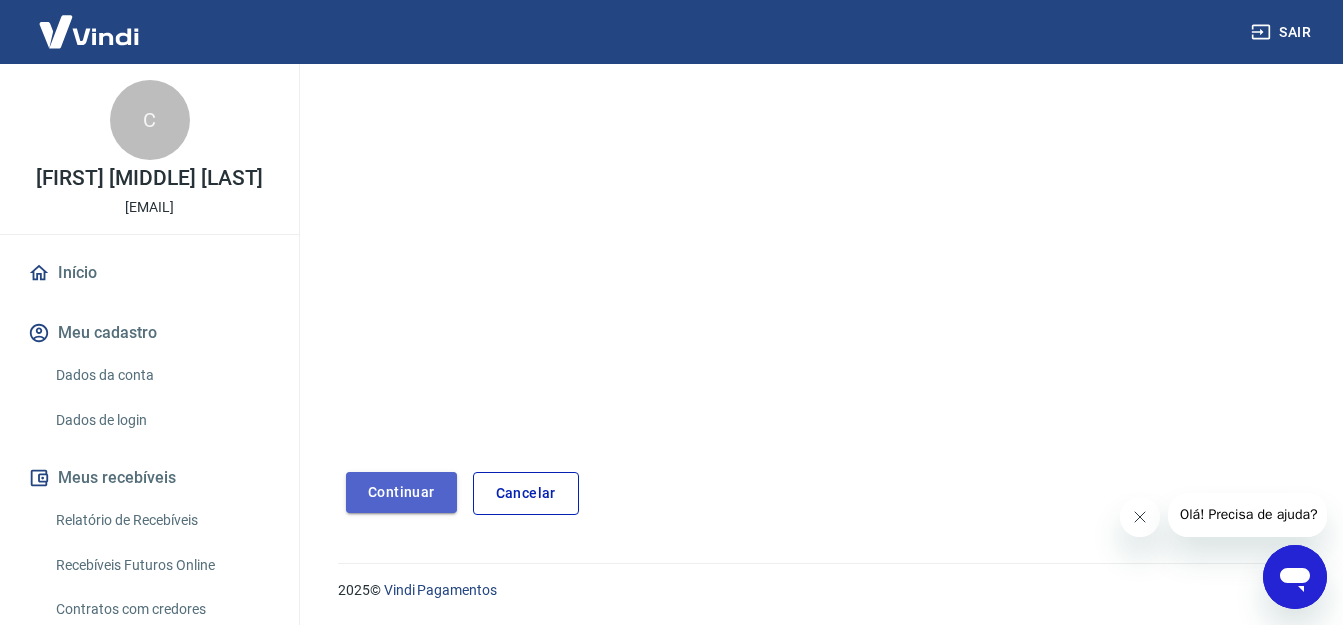 click on "Continuar" at bounding box center [401, 492] 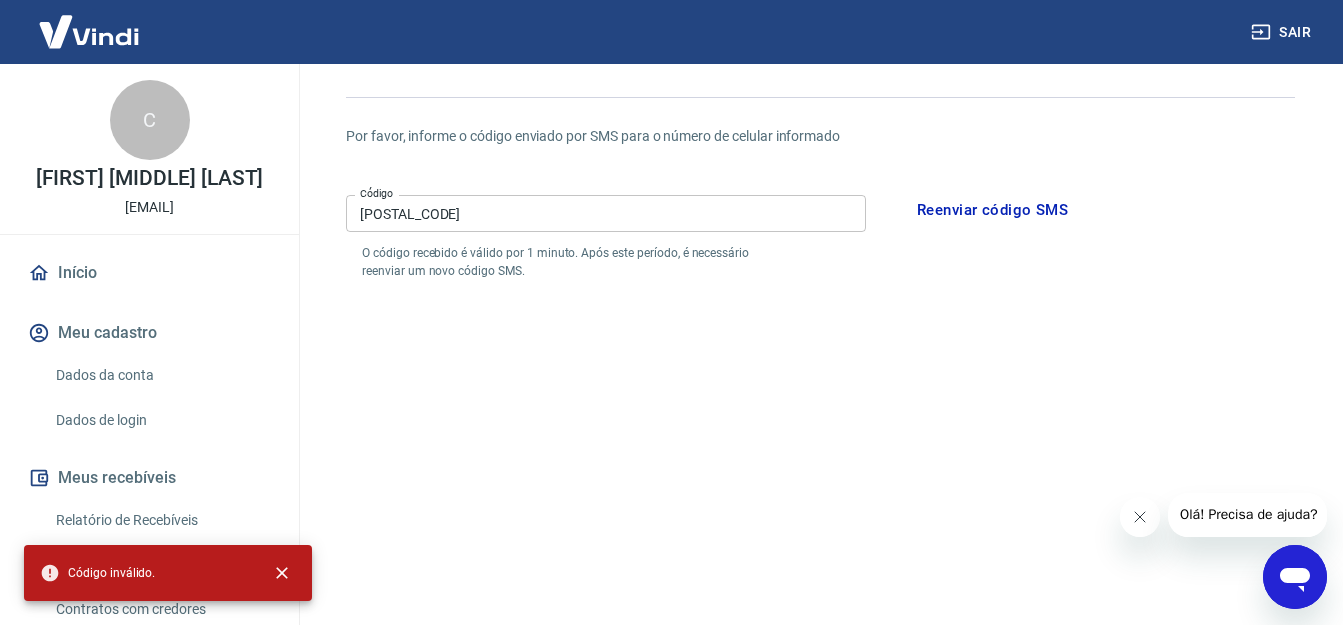 scroll, scrollTop: 0, scrollLeft: 0, axis: both 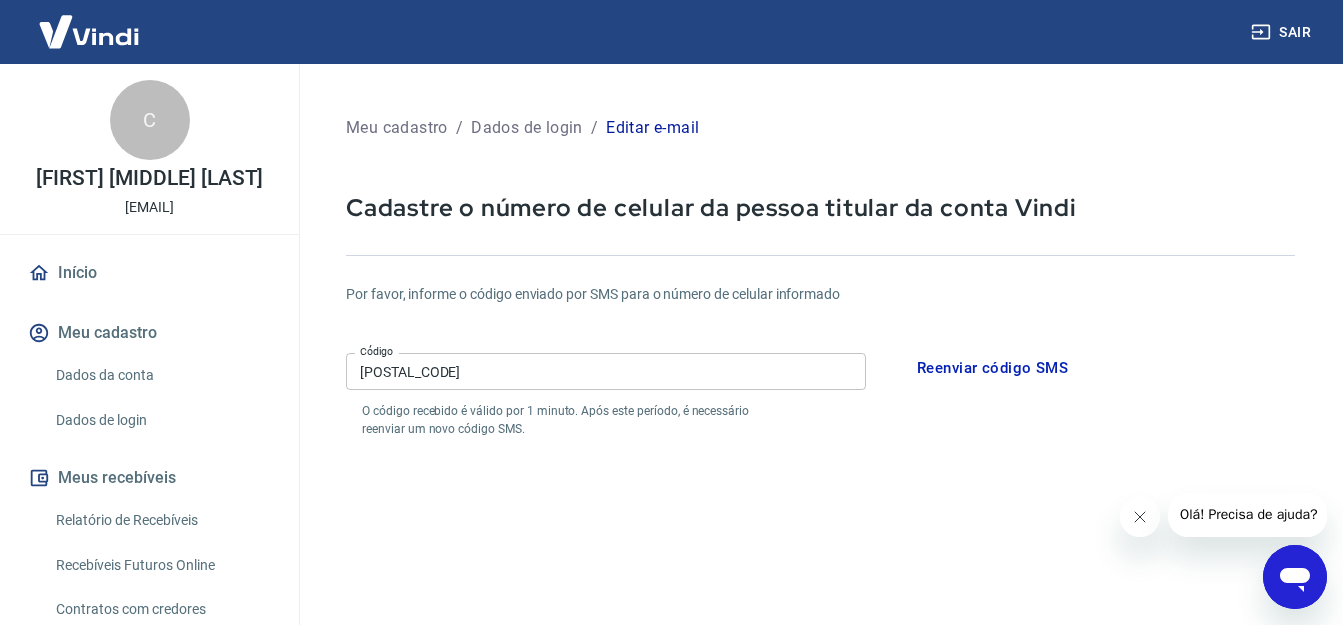 click on "Reenviar código SMS" at bounding box center (992, 368) 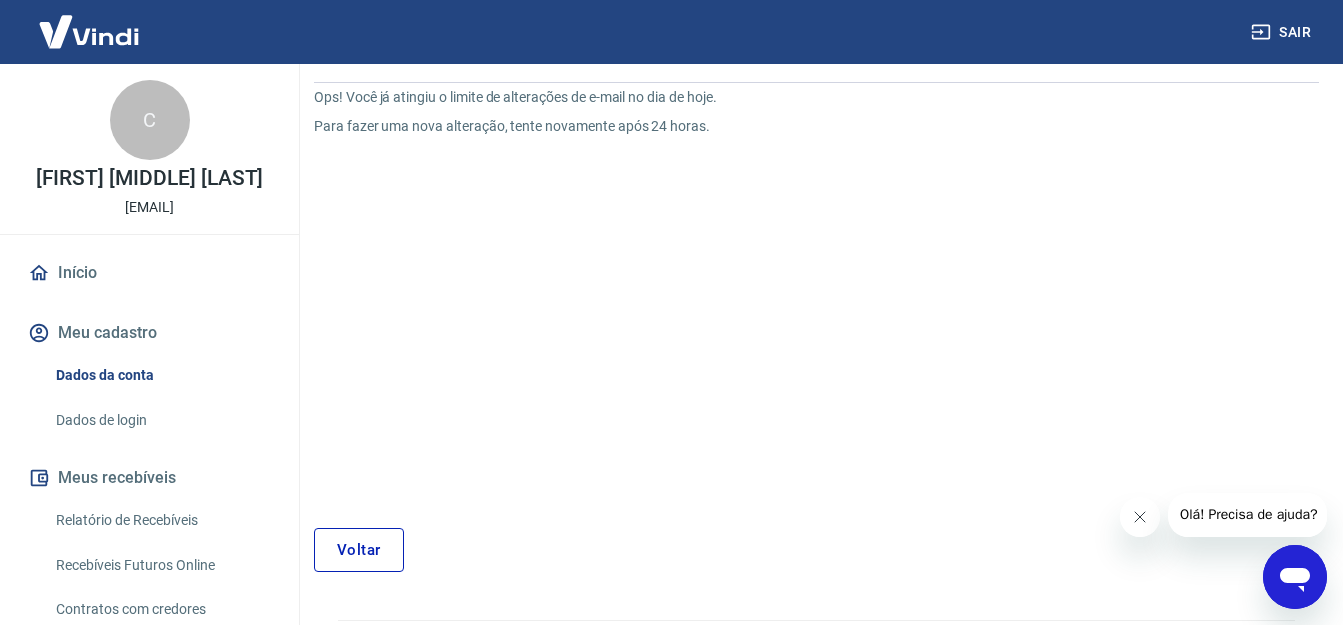 scroll, scrollTop: 200, scrollLeft: 0, axis: vertical 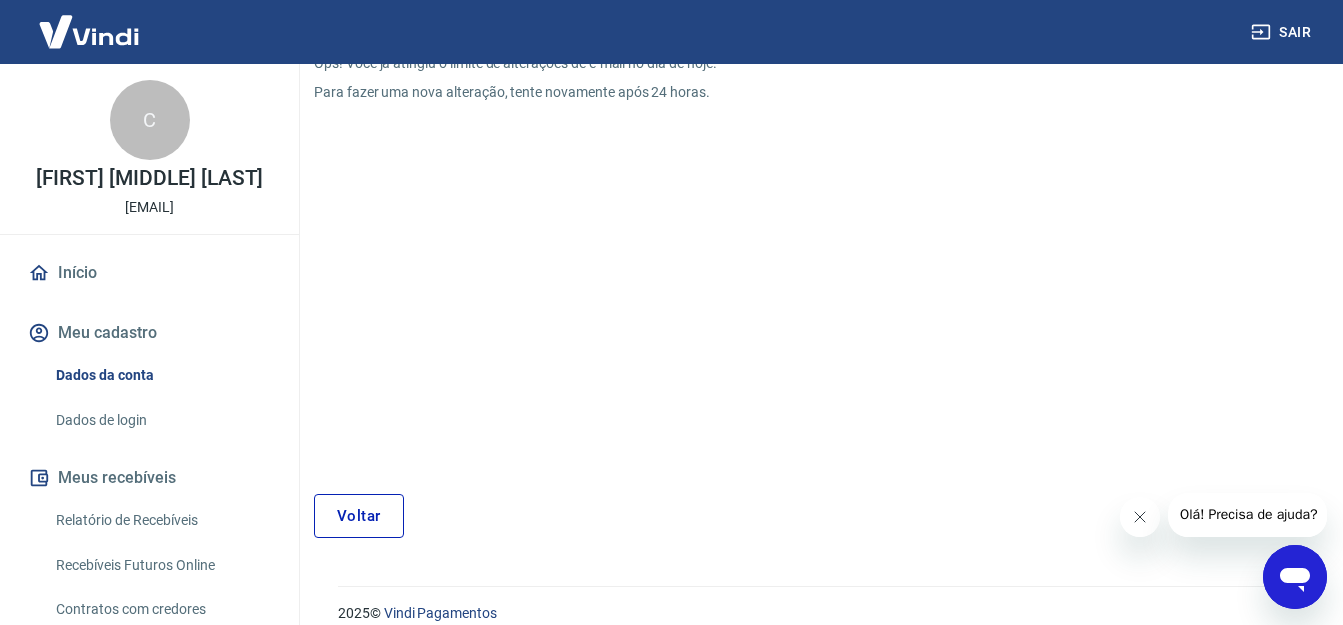 click on "Voltar" at bounding box center [359, 516] 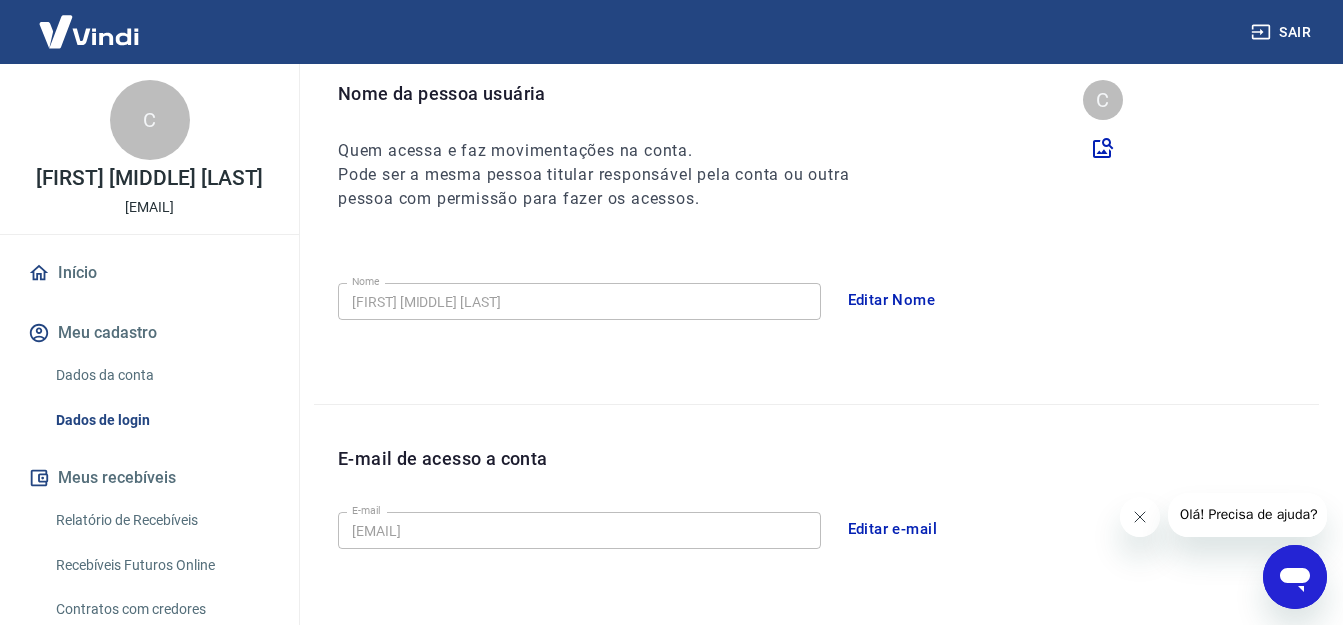 scroll, scrollTop: 565, scrollLeft: 0, axis: vertical 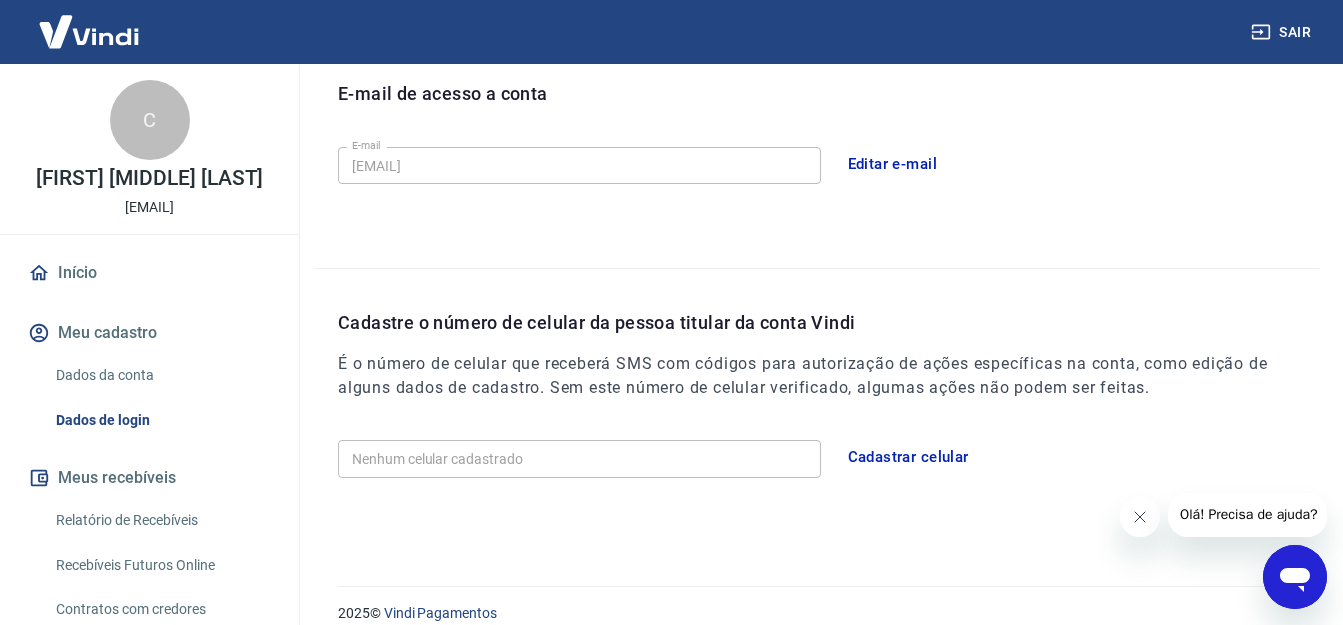 click on "Nenhum celular cadastrado" at bounding box center [579, 458] 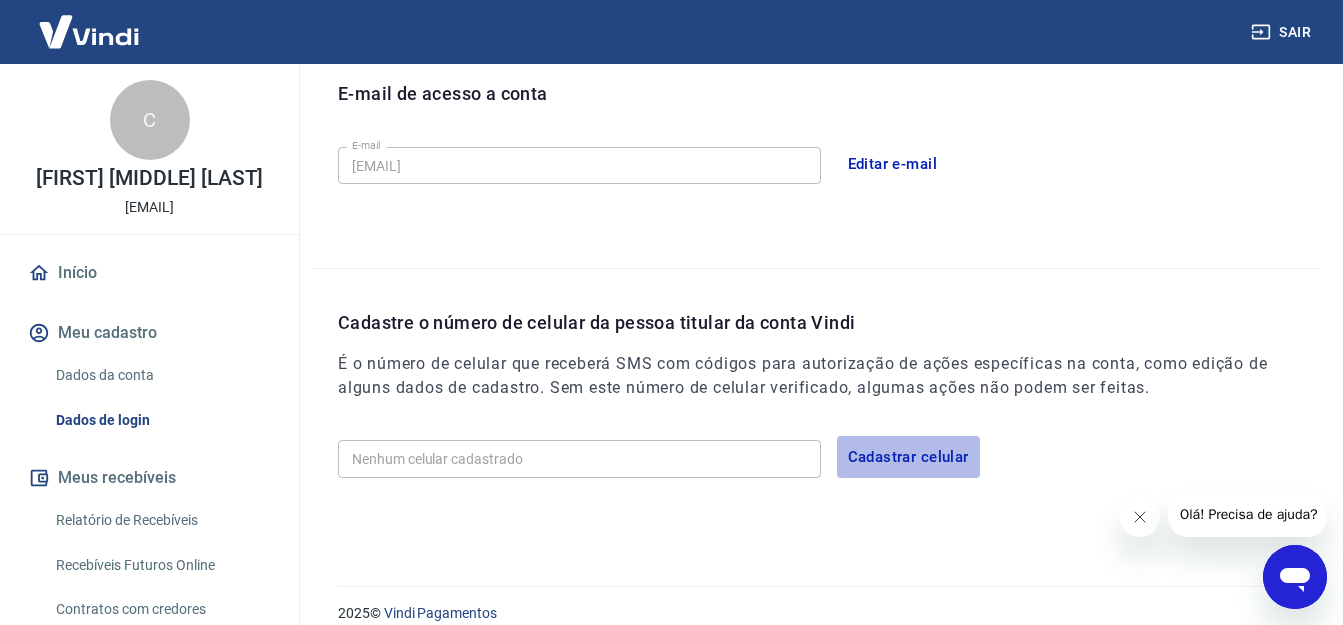 click on "Cadastrar celular" at bounding box center (908, 457) 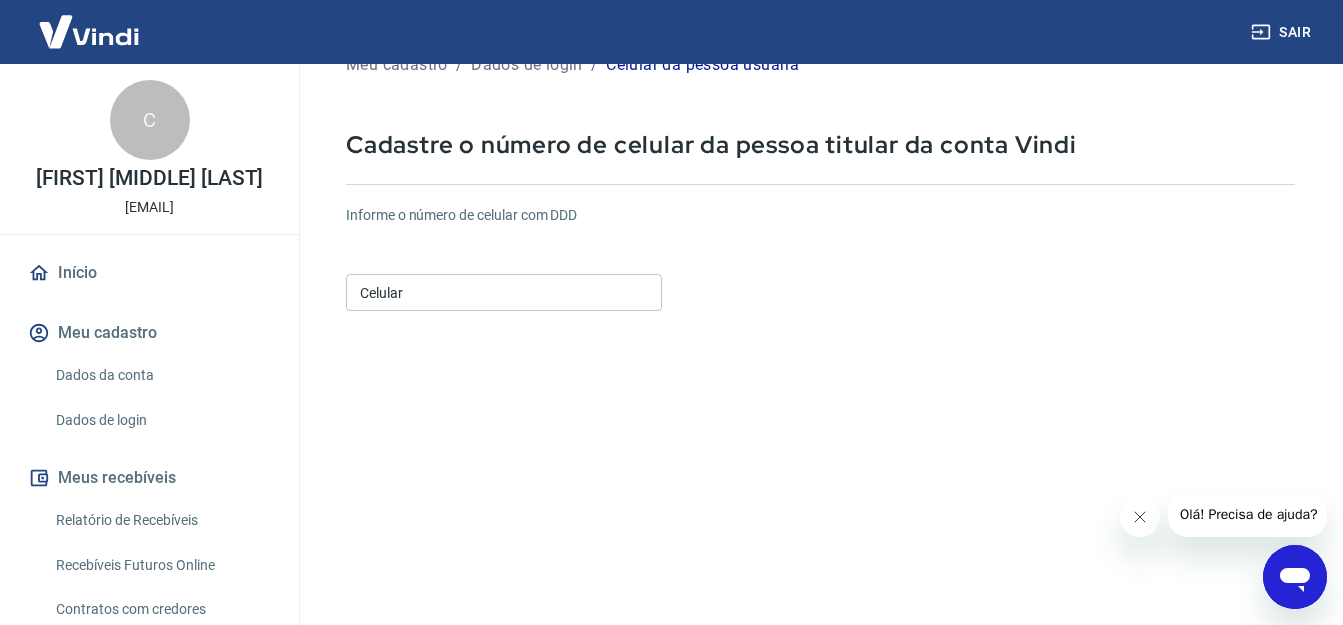 scroll, scrollTop: 0, scrollLeft: 0, axis: both 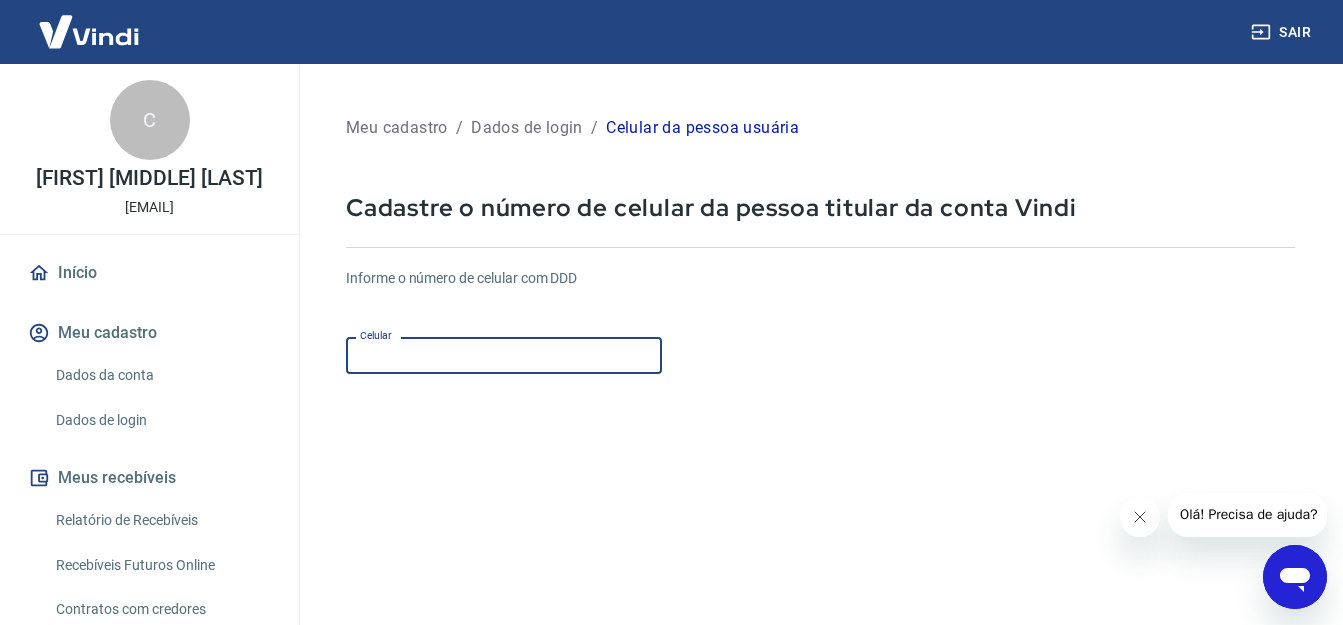 click on "Celular" at bounding box center (504, 355) 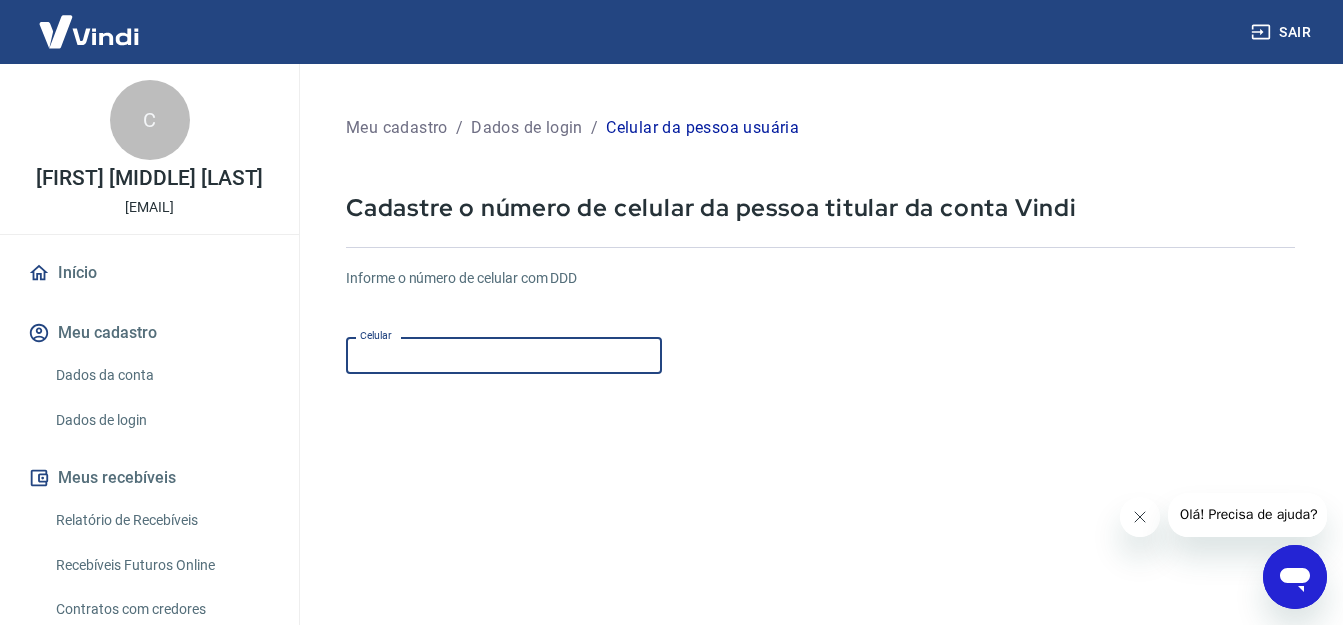 type on "(16) 98155-5153" 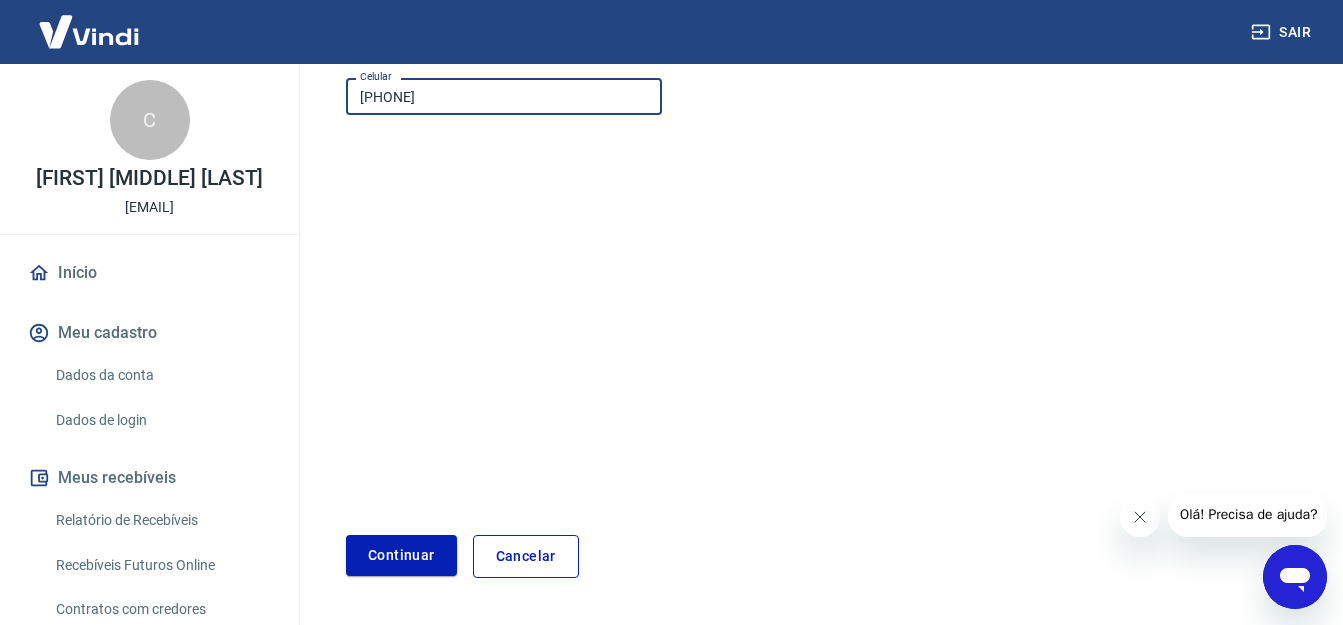 scroll, scrollTop: 322, scrollLeft: 0, axis: vertical 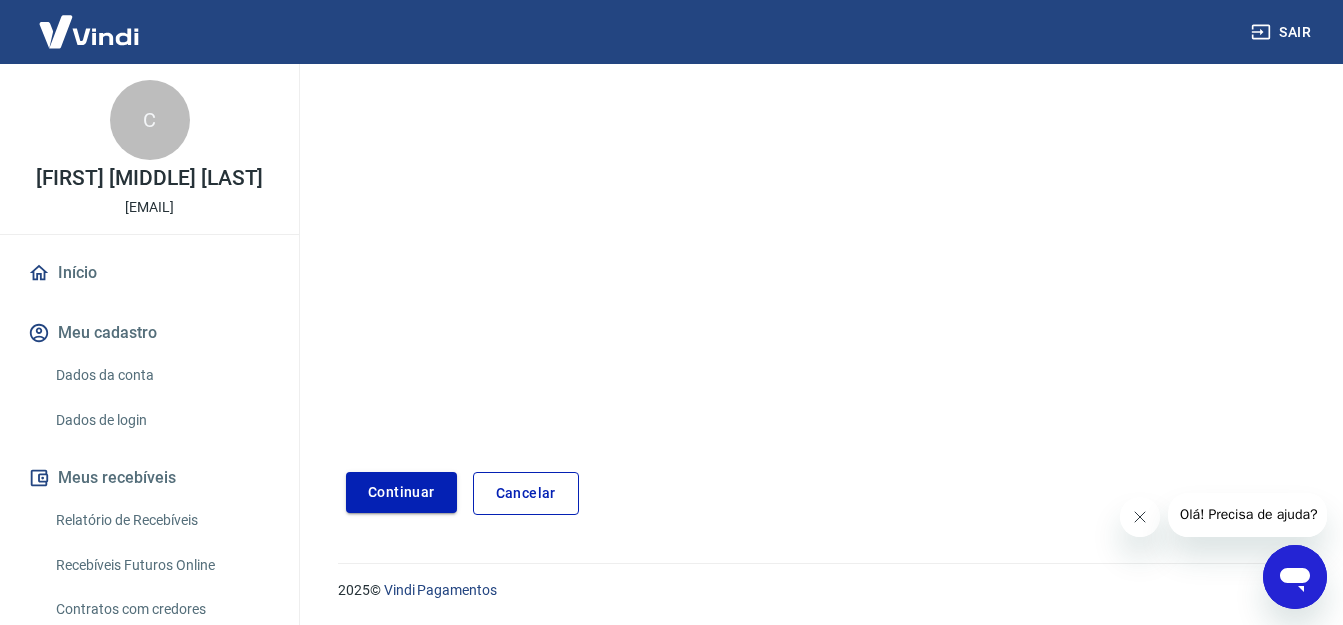 click on "Continuar" at bounding box center [401, 492] 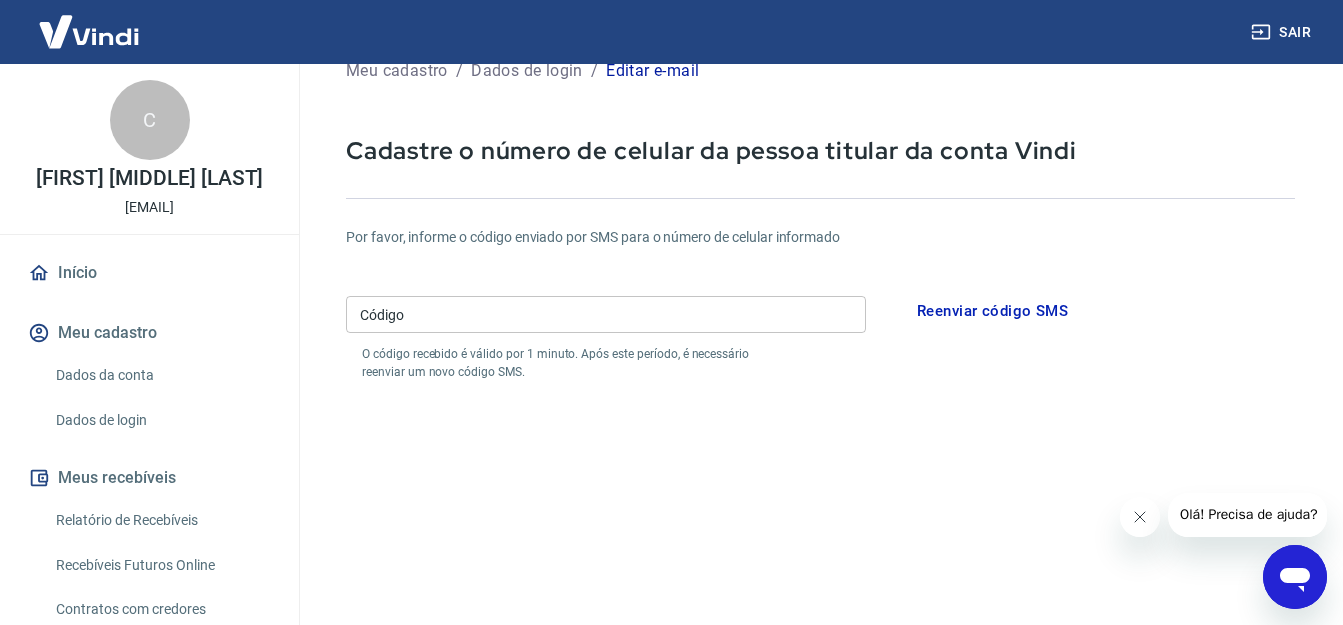 scroll, scrollTop: 22, scrollLeft: 0, axis: vertical 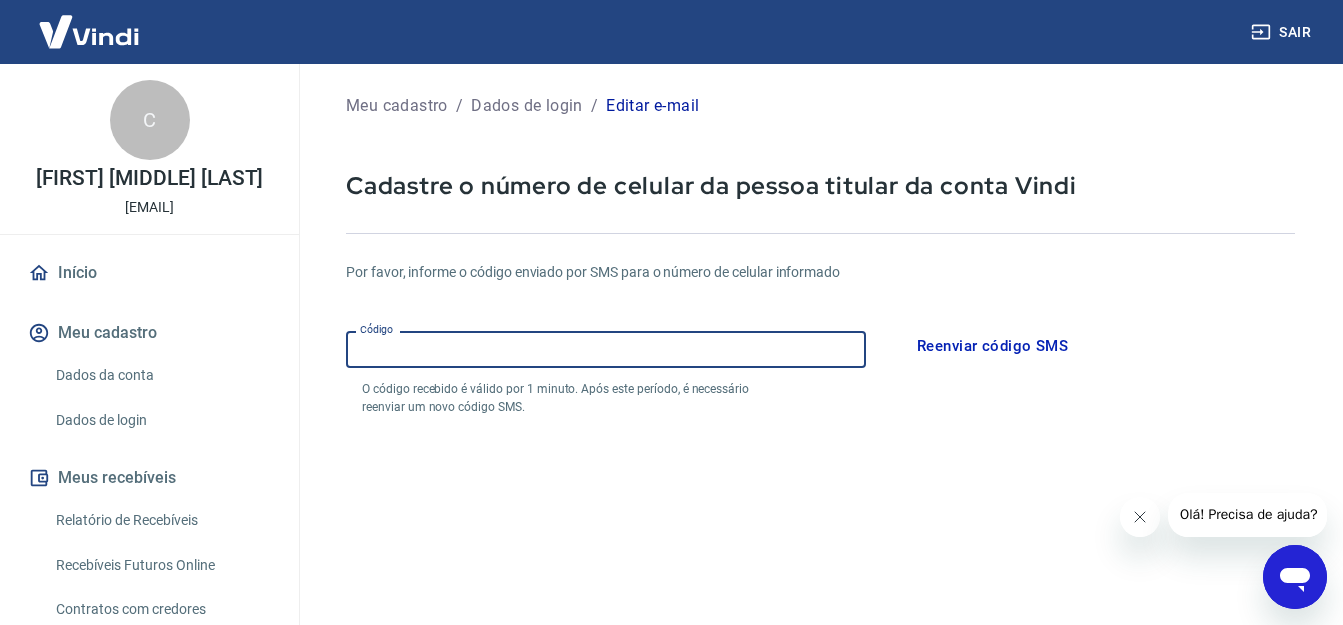 click on "Código" at bounding box center (606, 349) 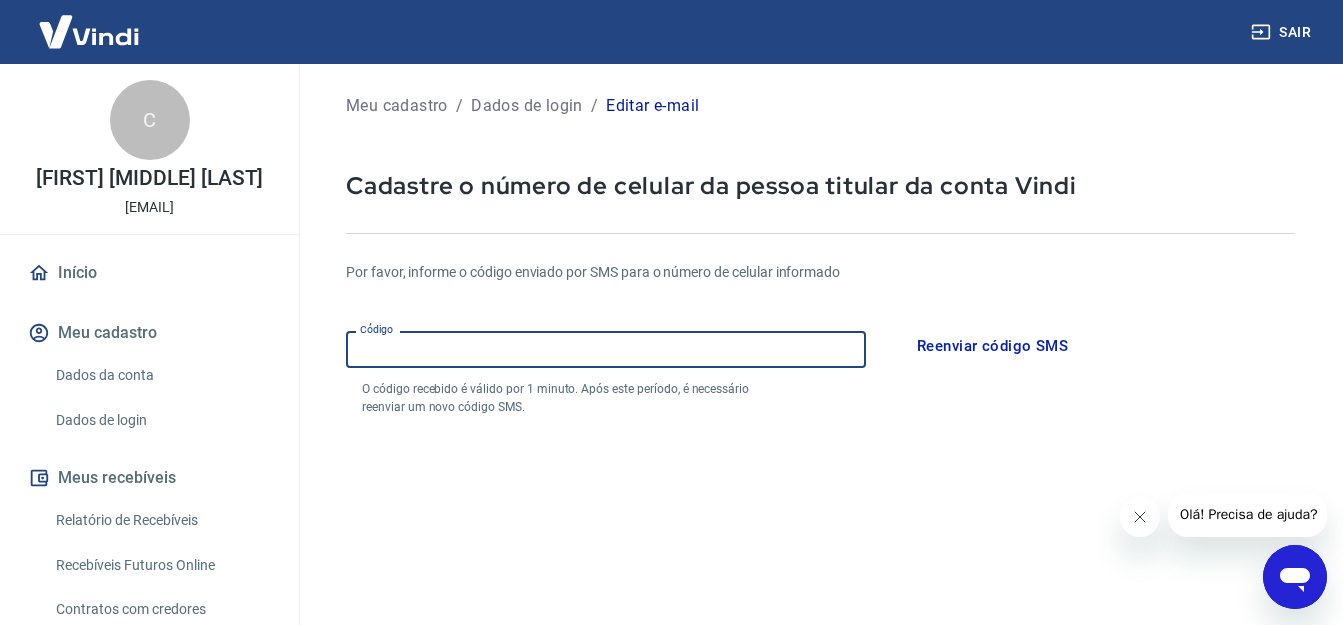paste on "496423" 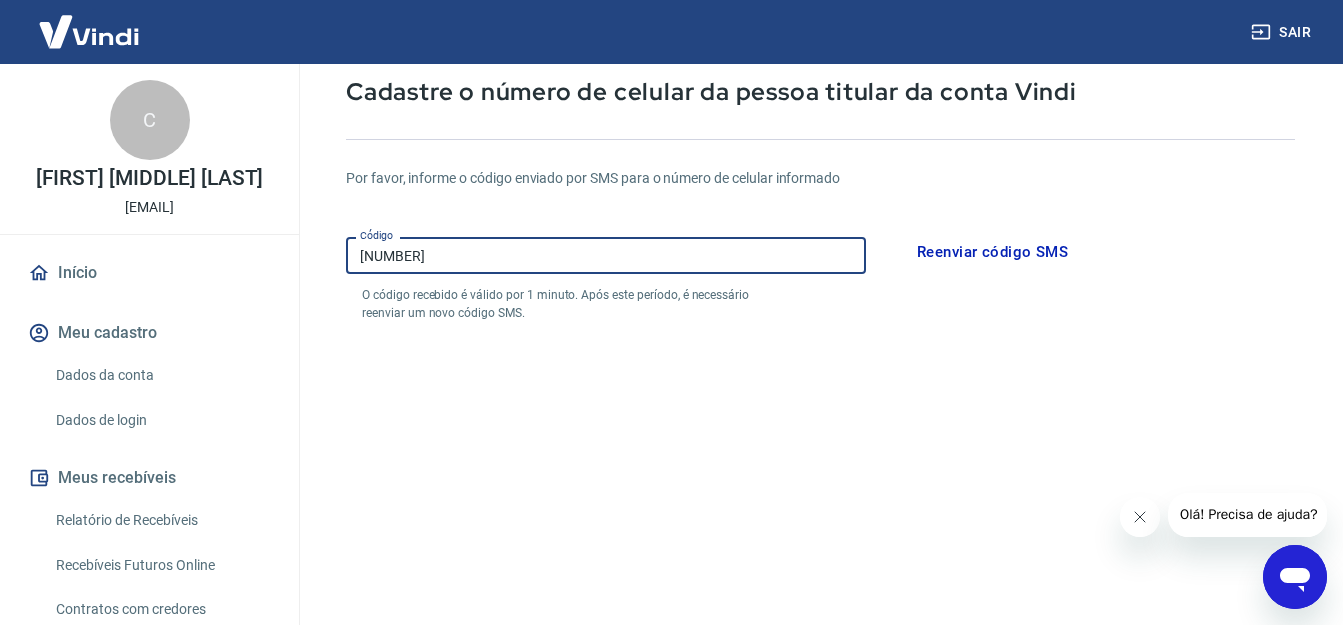 scroll, scrollTop: 398, scrollLeft: 0, axis: vertical 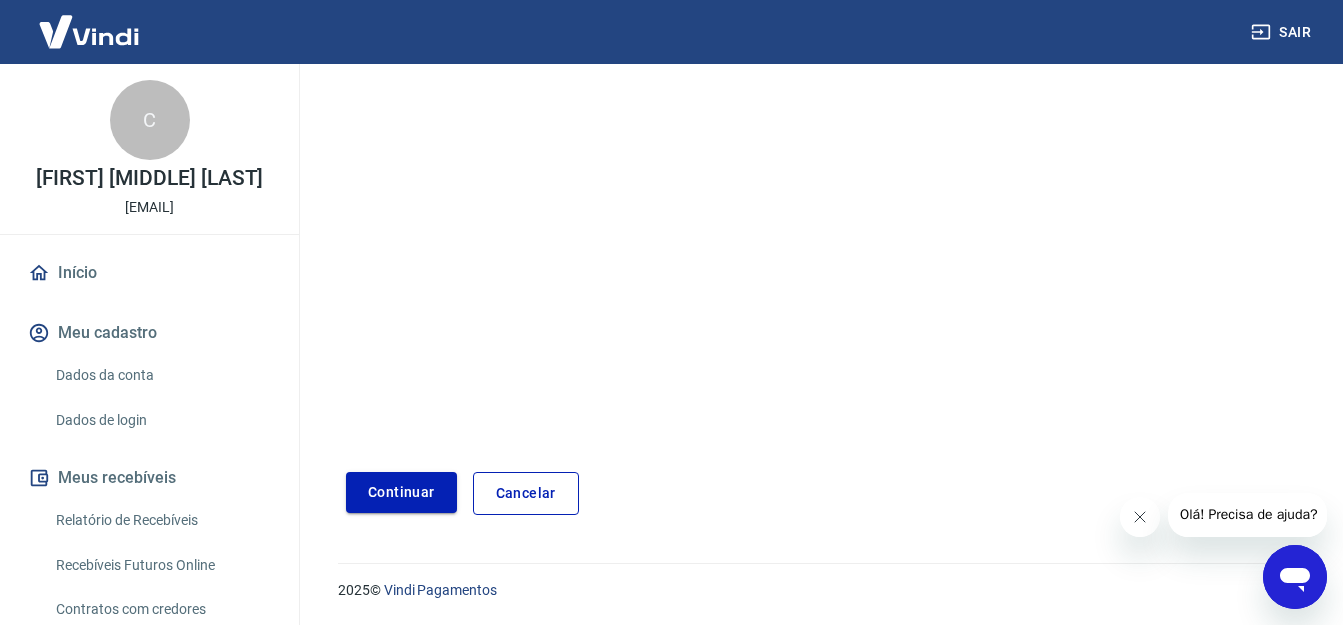 type on "496423" 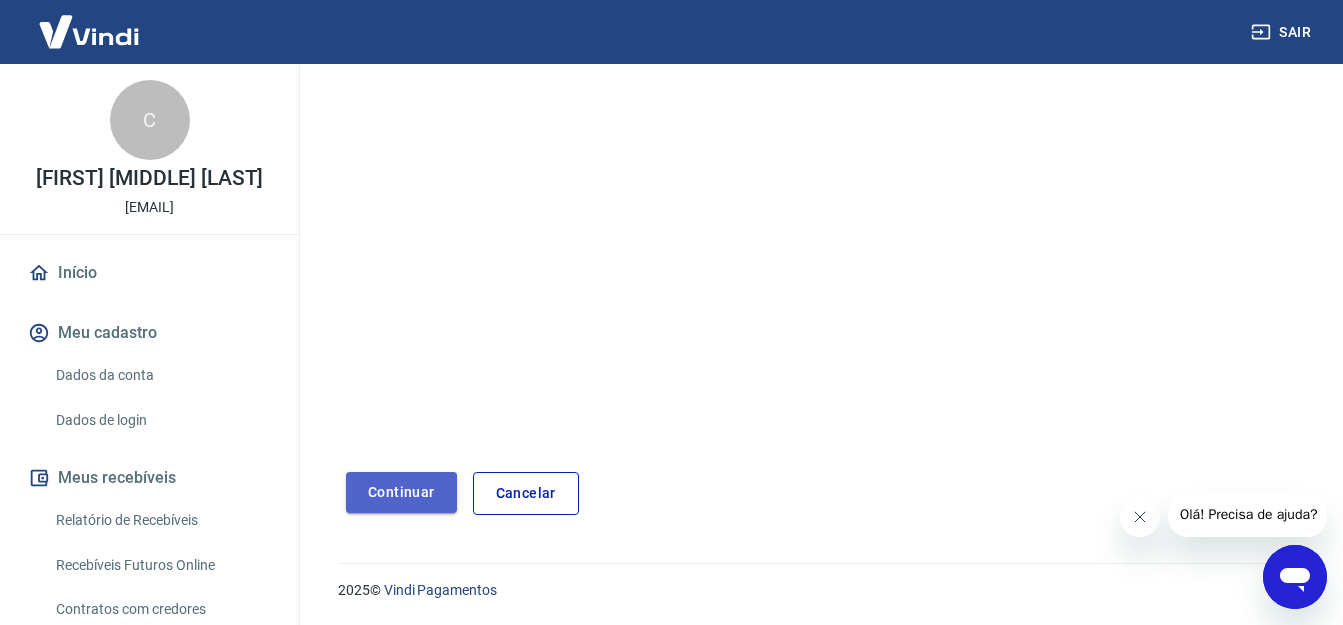 click on "Continuar" at bounding box center (401, 492) 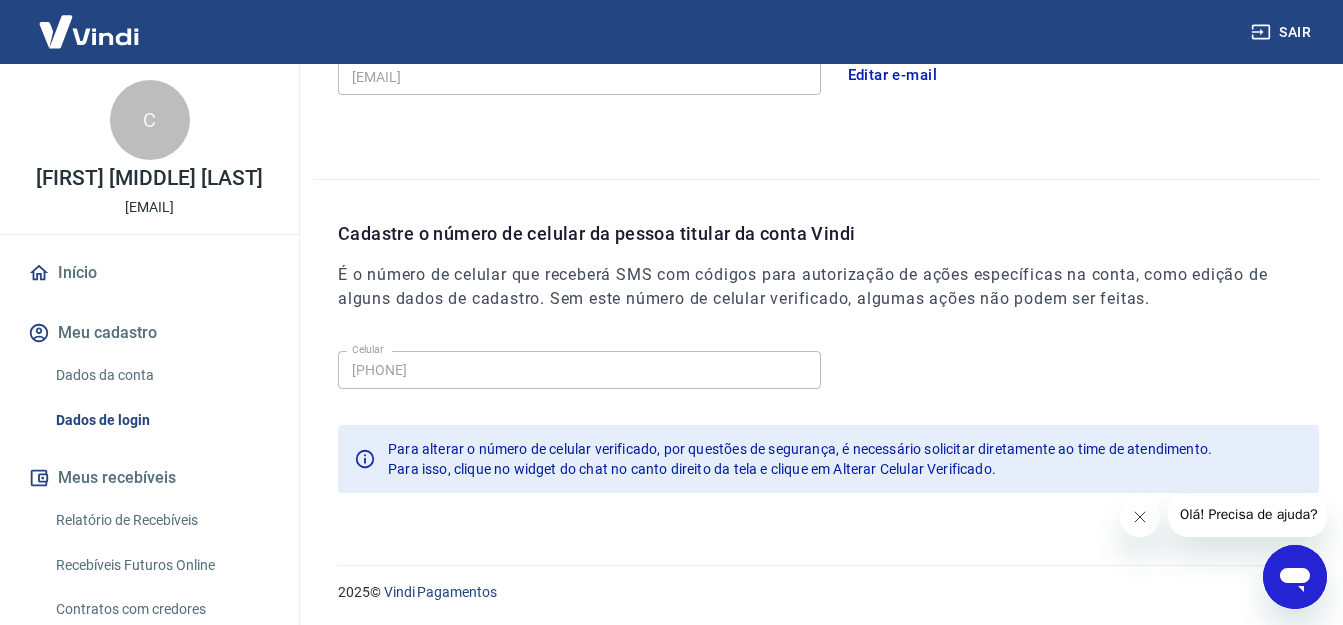 scroll, scrollTop: 656, scrollLeft: 0, axis: vertical 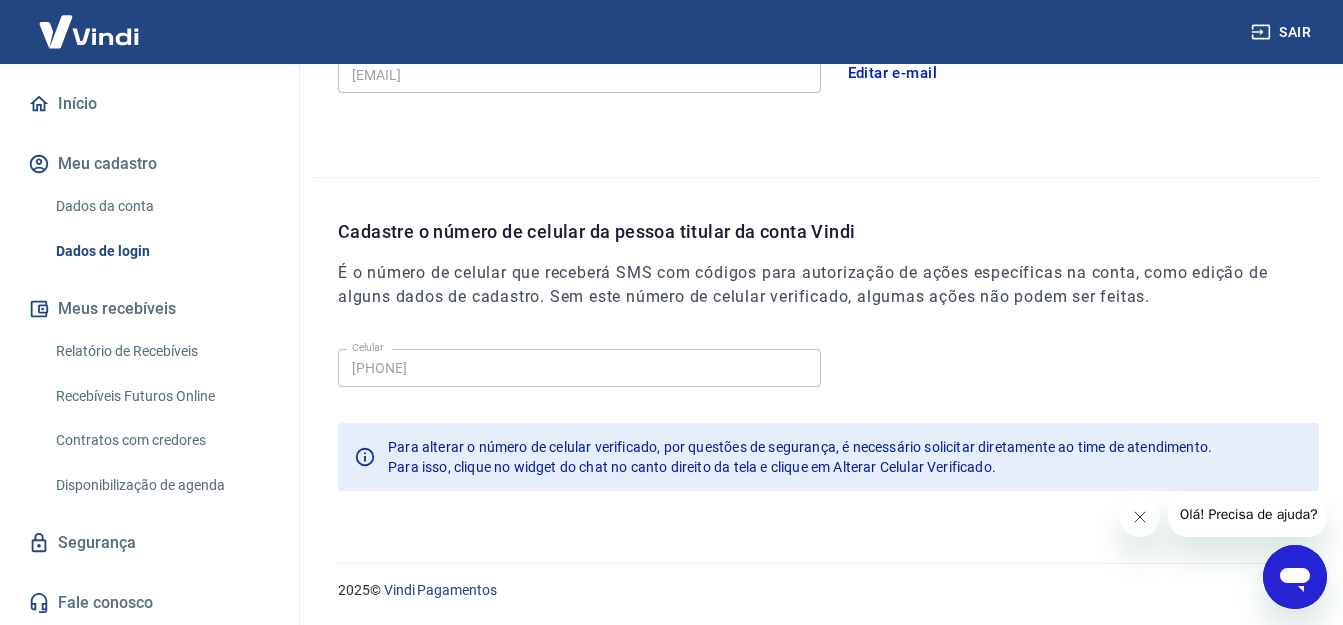 click on "Recebíveis Futuros Online" at bounding box center (161, 396) 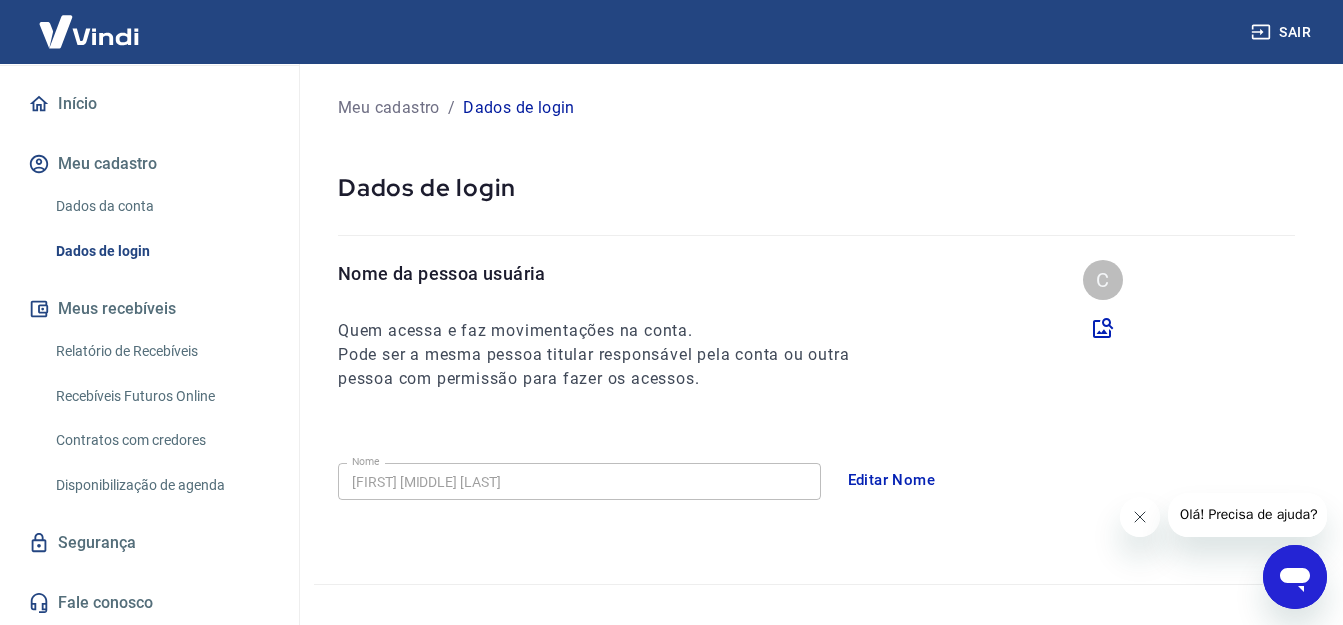 scroll, scrollTop: 0, scrollLeft: 0, axis: both 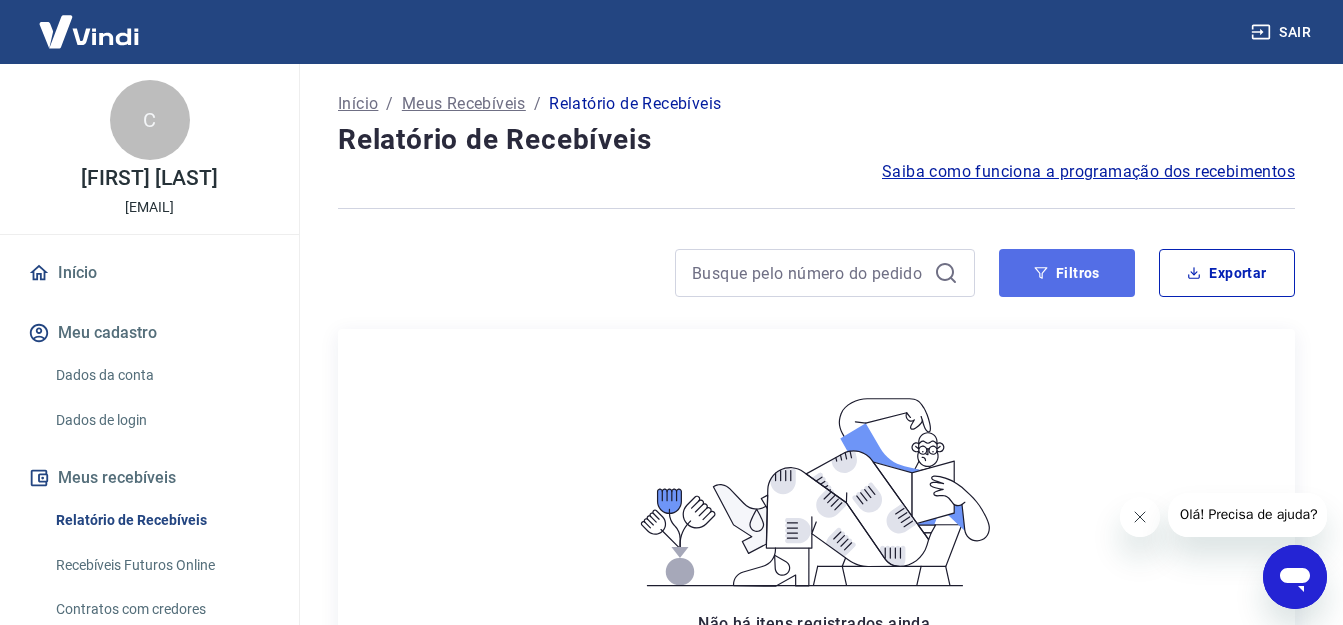 click on "Filtros" at bounding box center [1067, 273] 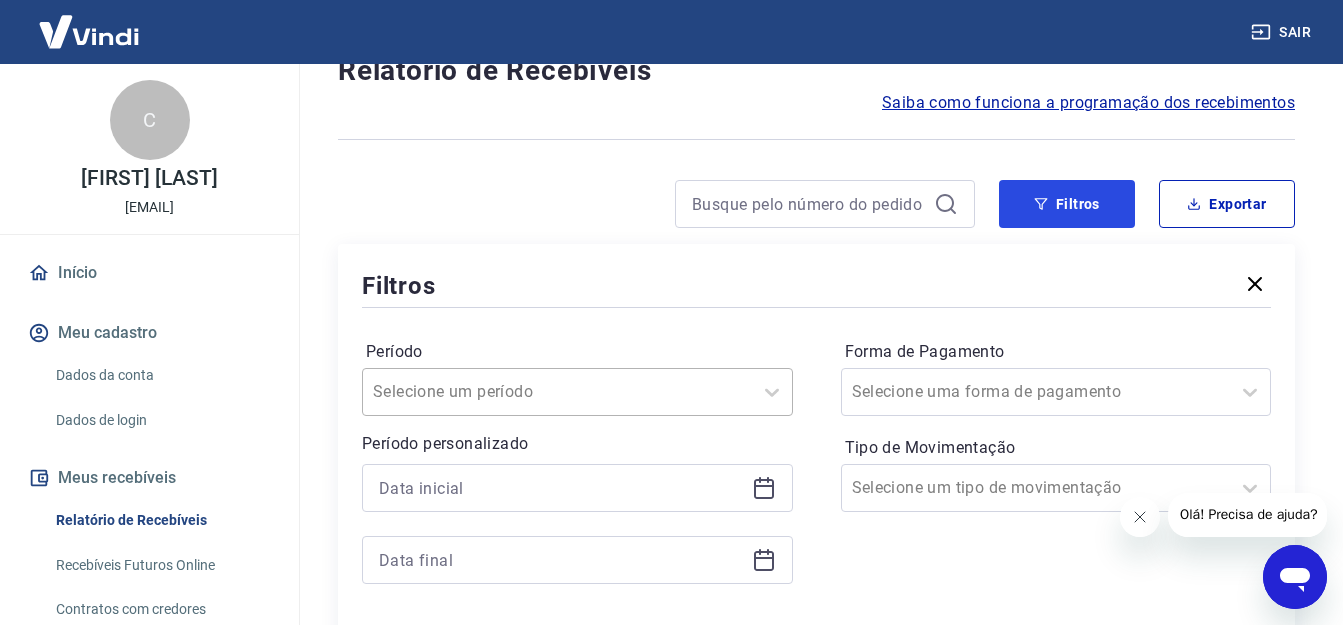 scroll, scrollTop: 300, scrollLeft: 0, axis: vertical 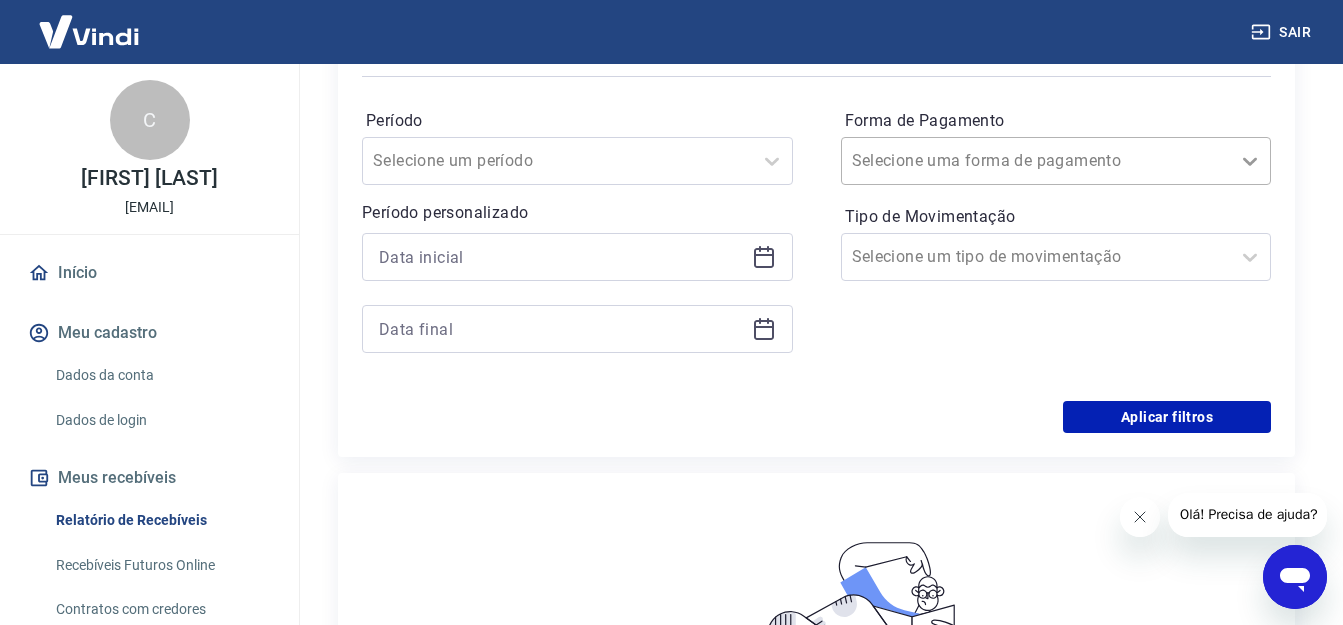 click 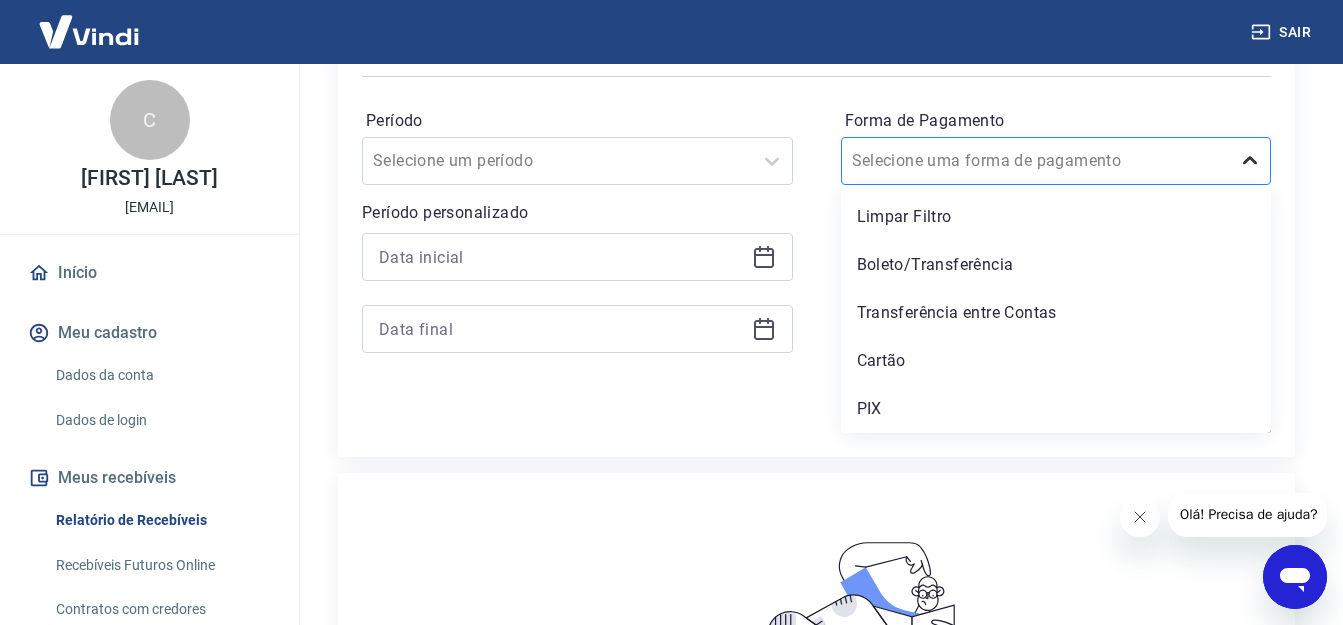 click 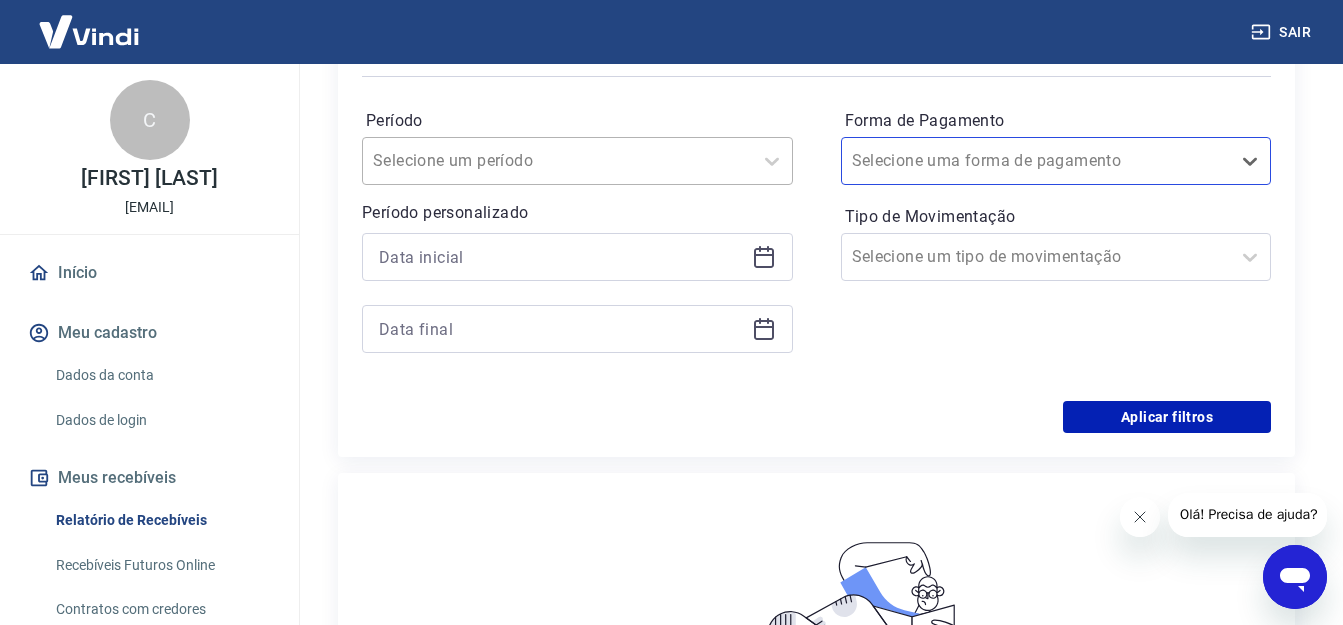 click on "Período" at bounding box center (474, 161) 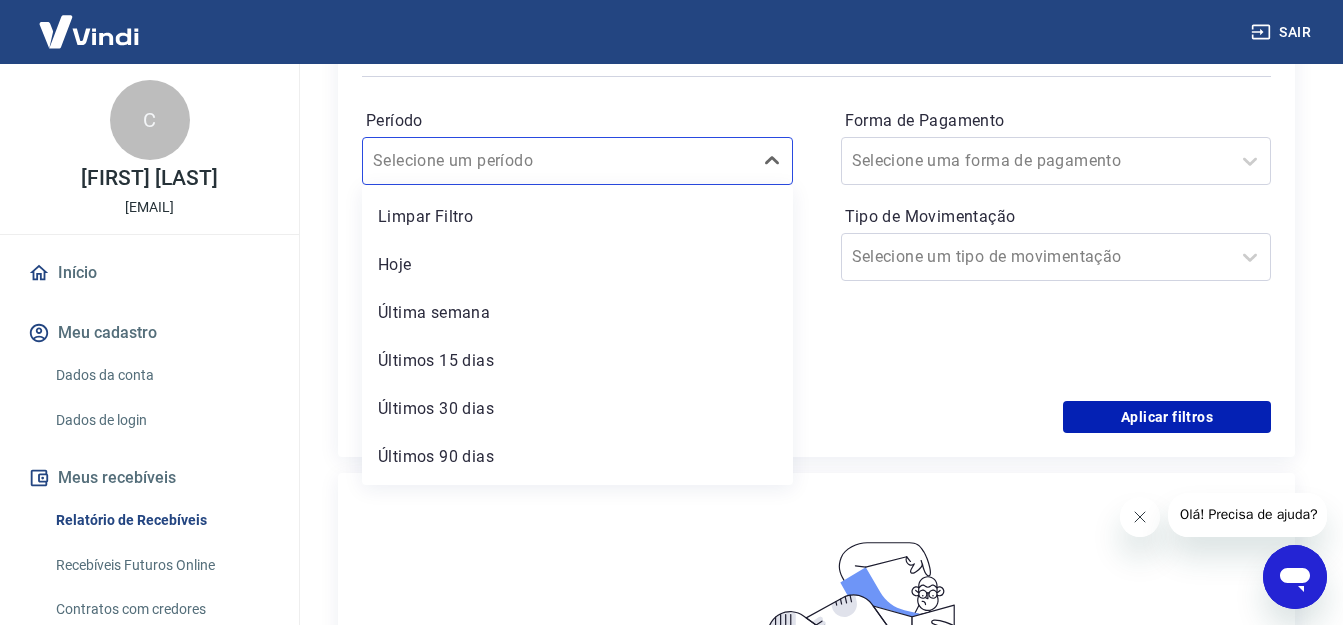 drag, startPoint x: 404, startPoint y: 264, endPoint x: 545, endPoint y: 328, distance: 154.84508 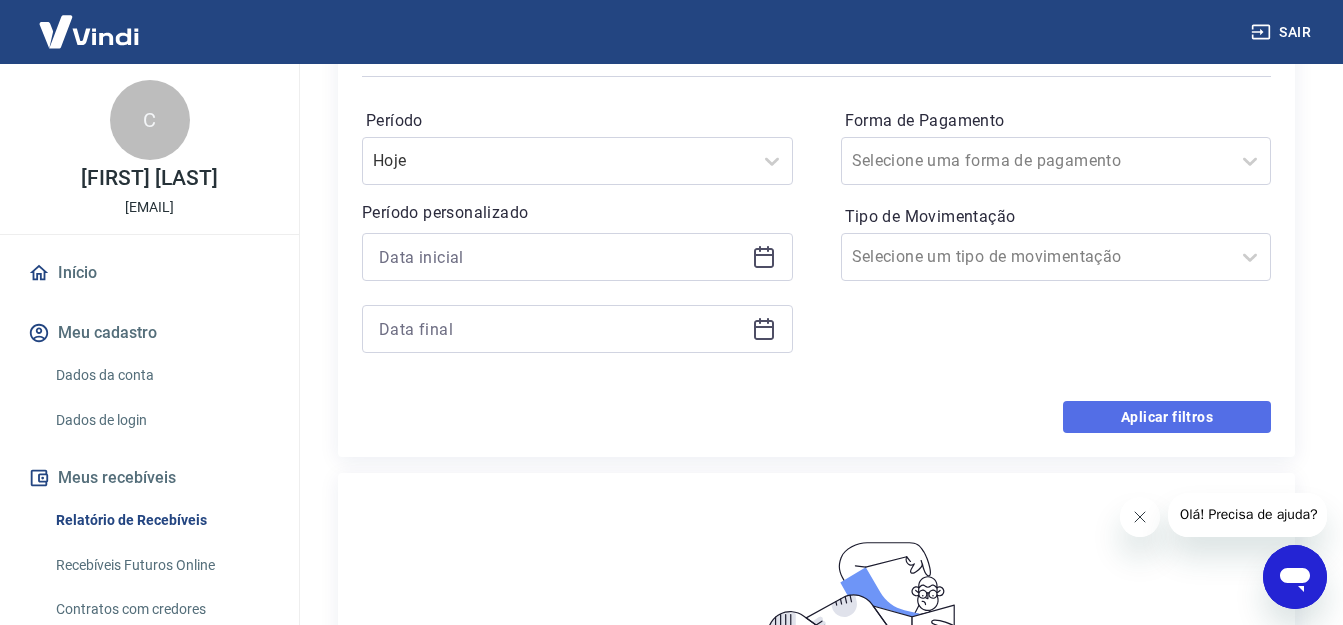 click on "Aplicar filtros" at bounding box center (1167, 417) 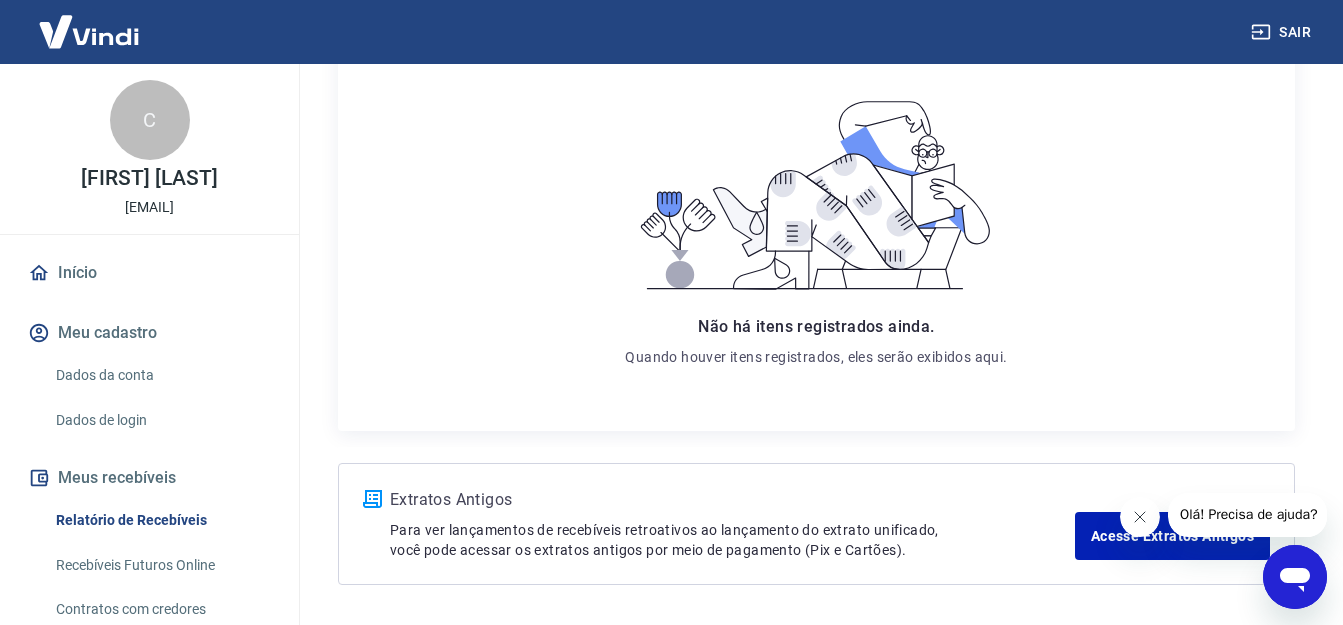 scroll, scrollTop: 300, scrollLeft: 0, axis: vertical 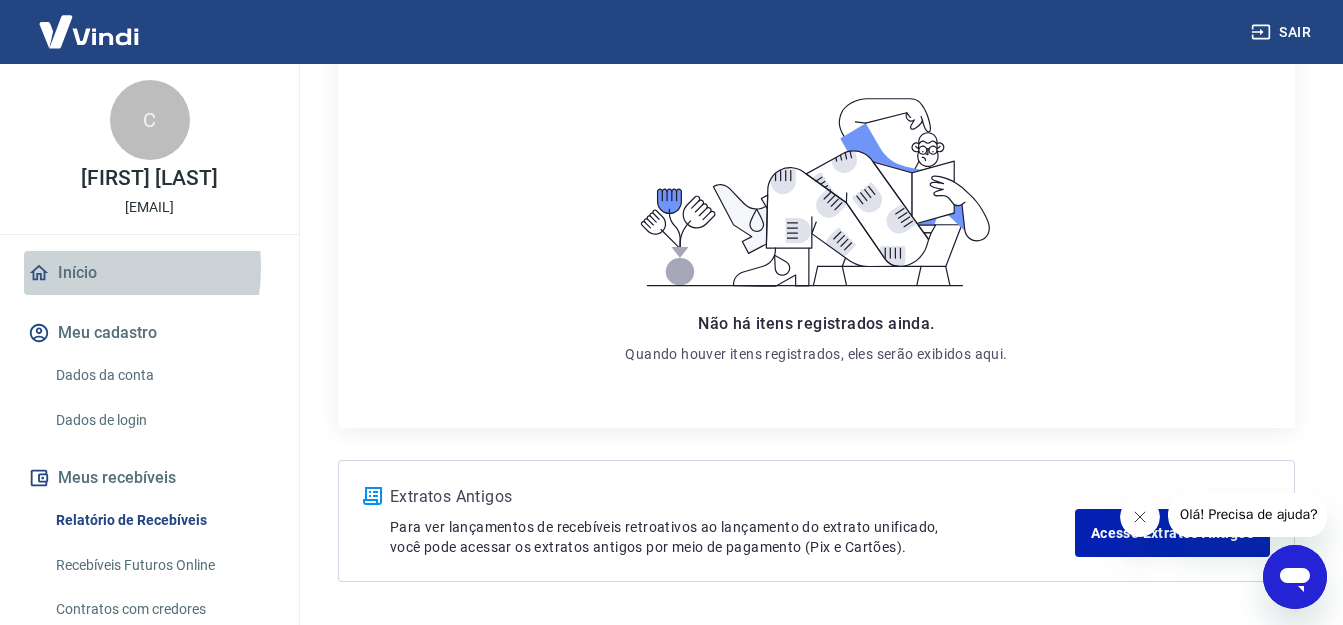 click on "Início" at bounding box center (149, 273) 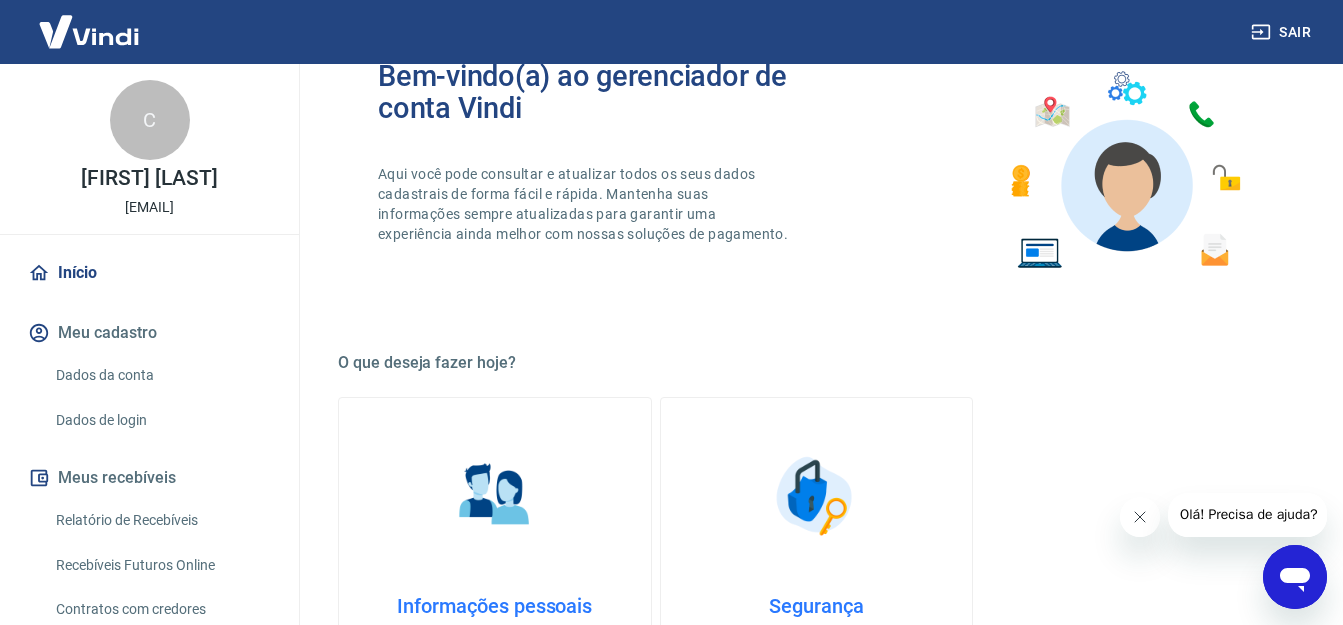 scroll, scrollTop: 1155, scrollLeft: 0, axis: vertical 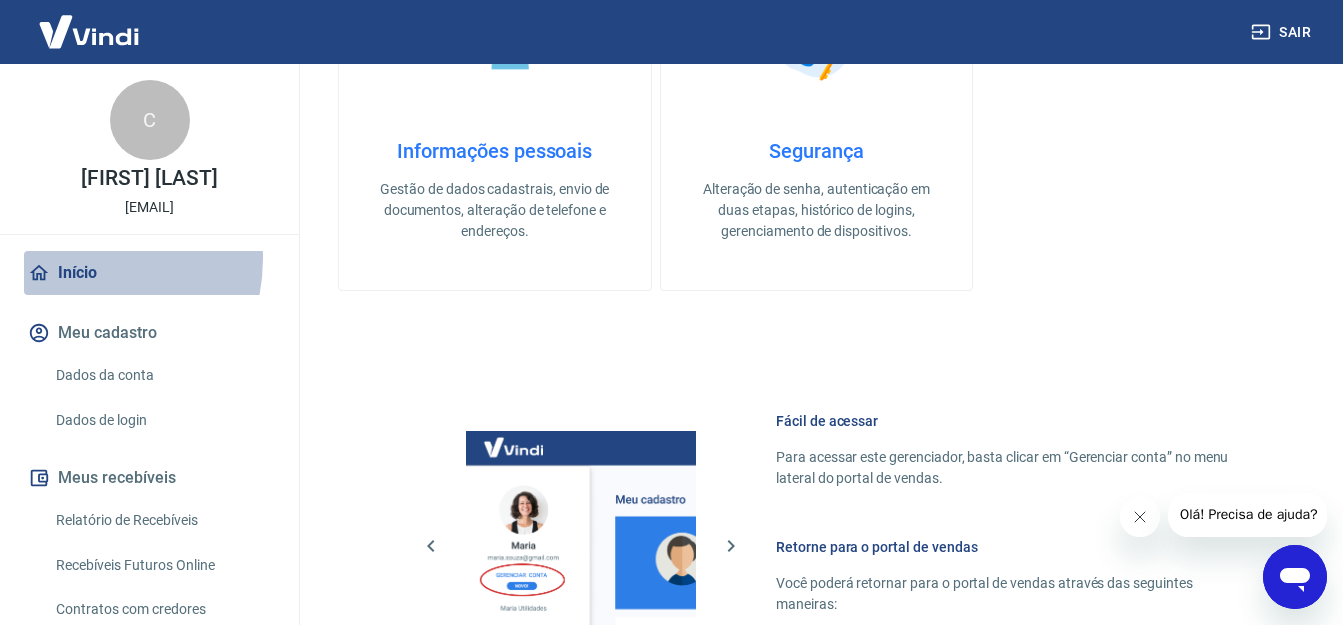 click on "Início" at bounding box center (149, 273) 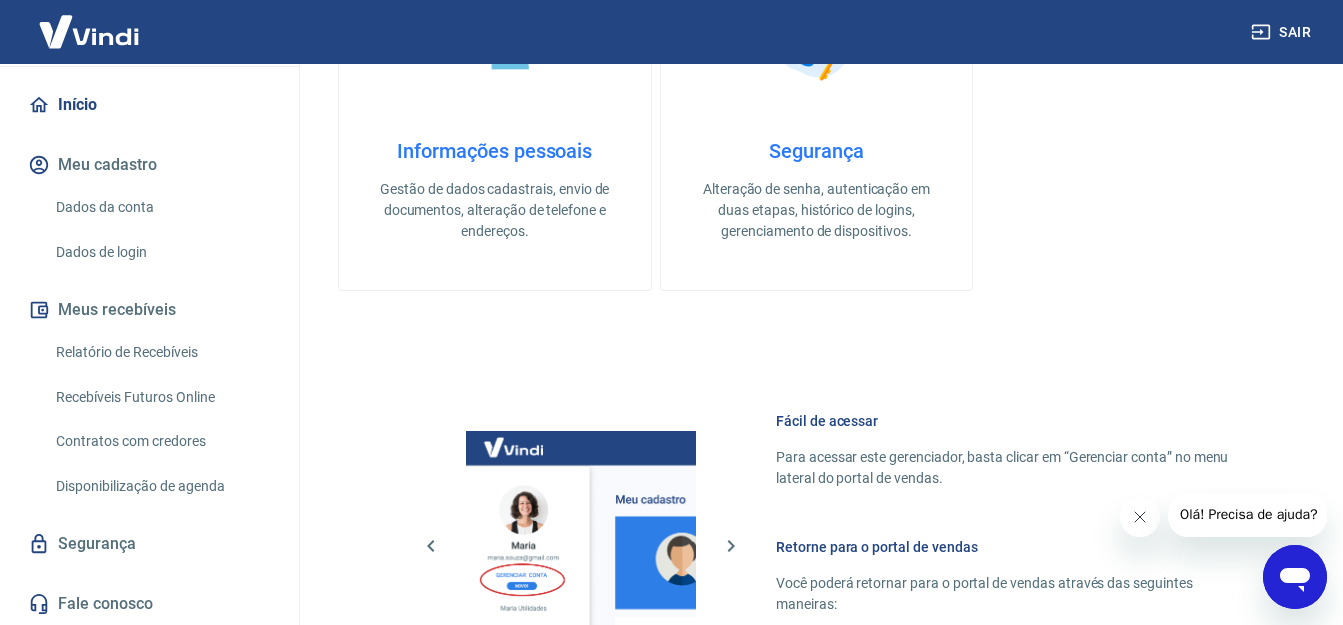 scroll, scrollTop: 169, scrollLeft: 0, axis: vertical 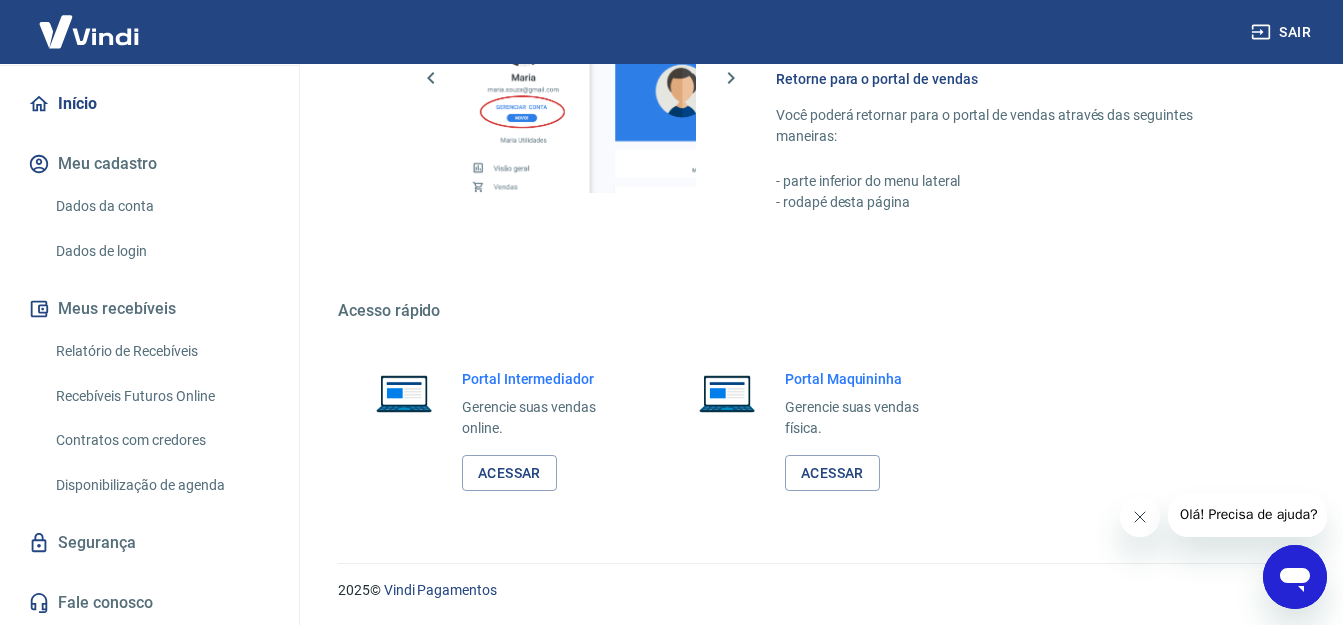 click on "Segurança" at bounding box center [149, 543] 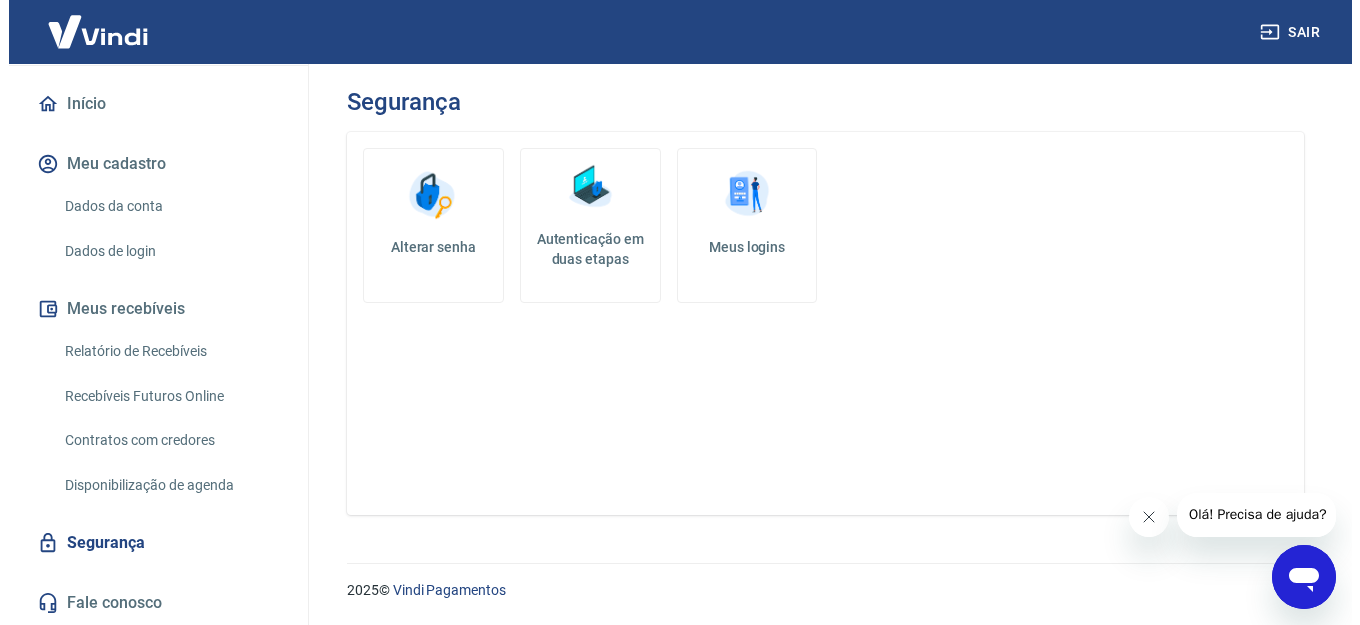 scroll, scrollTop: 0, scrollLeft: 0, axis: both 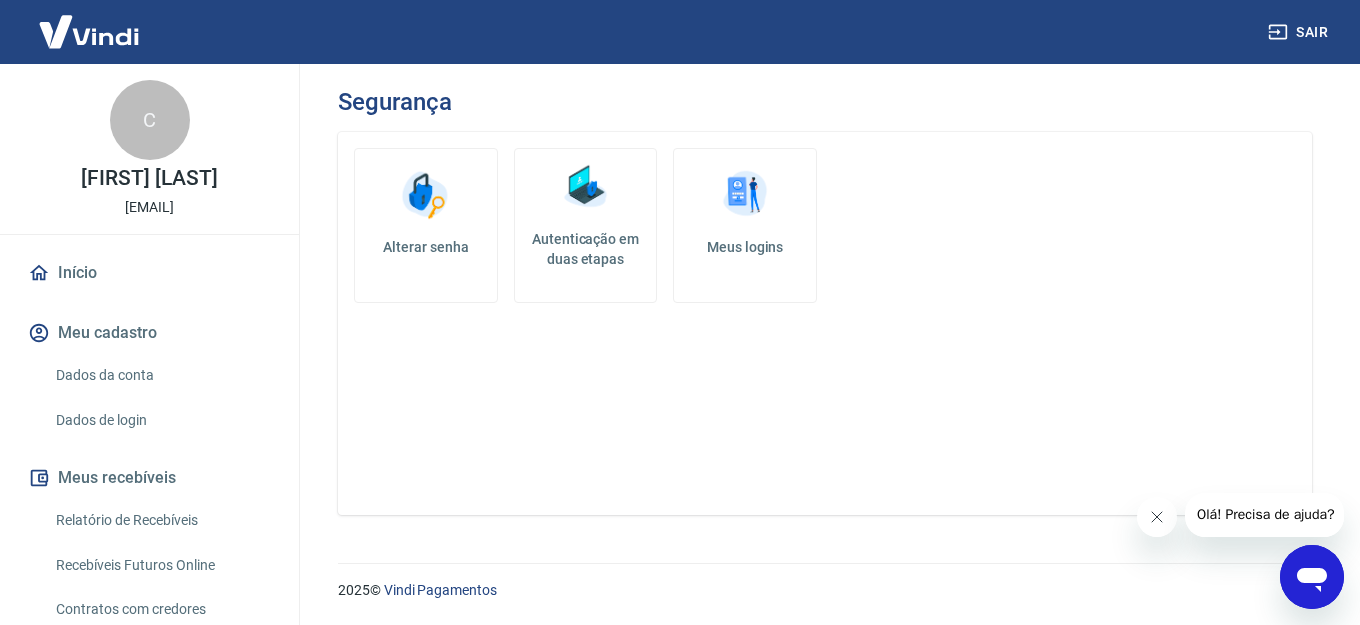 click on "Início" at bounding box center (149, 273) 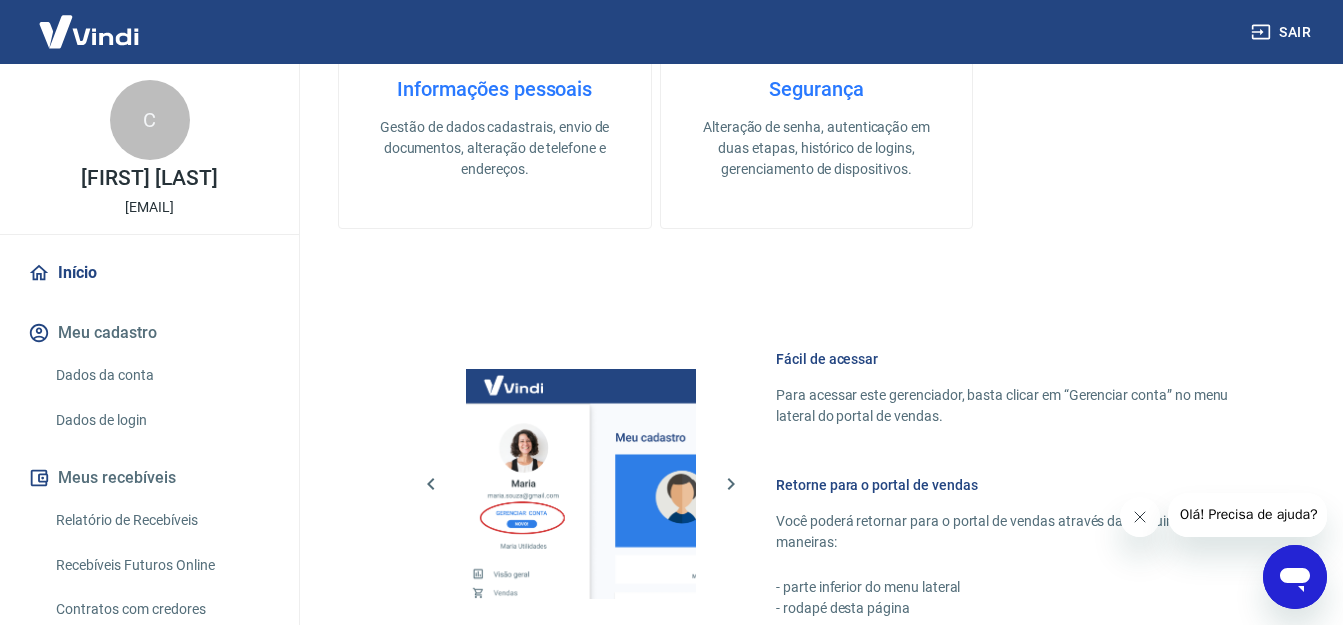 scroll, scrollTop: 900, scrollLeft: 0, axis: vertical 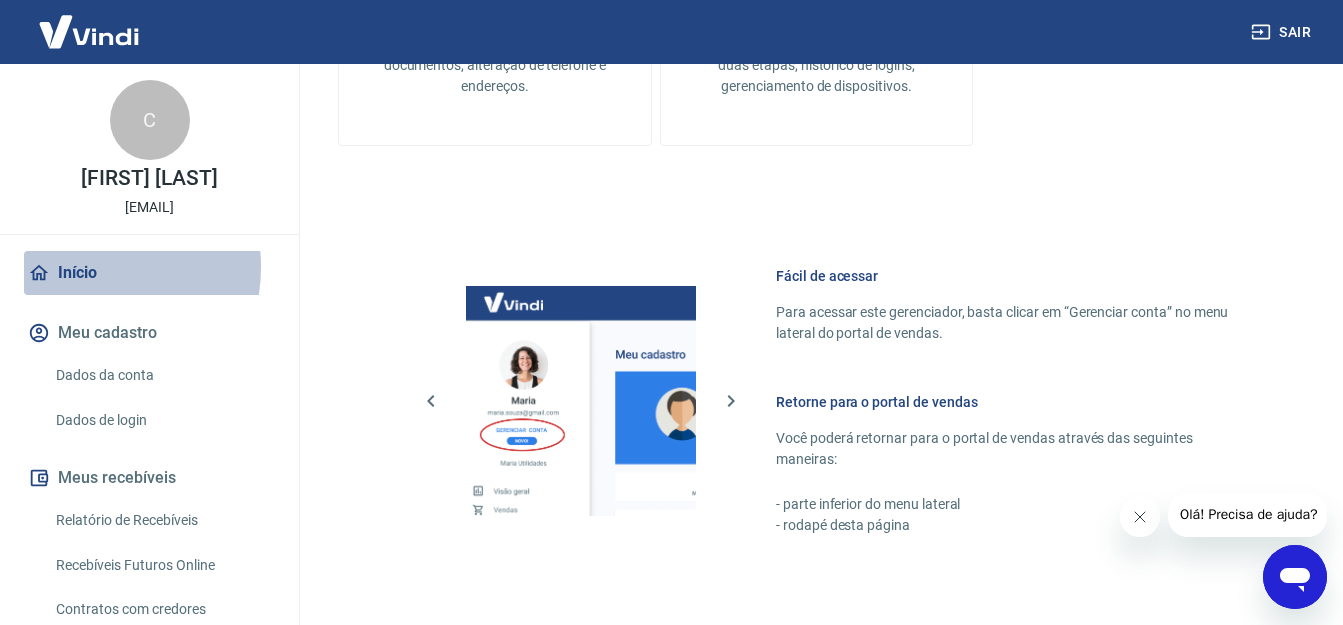 click on "Início" at bounding box center [149, 273] 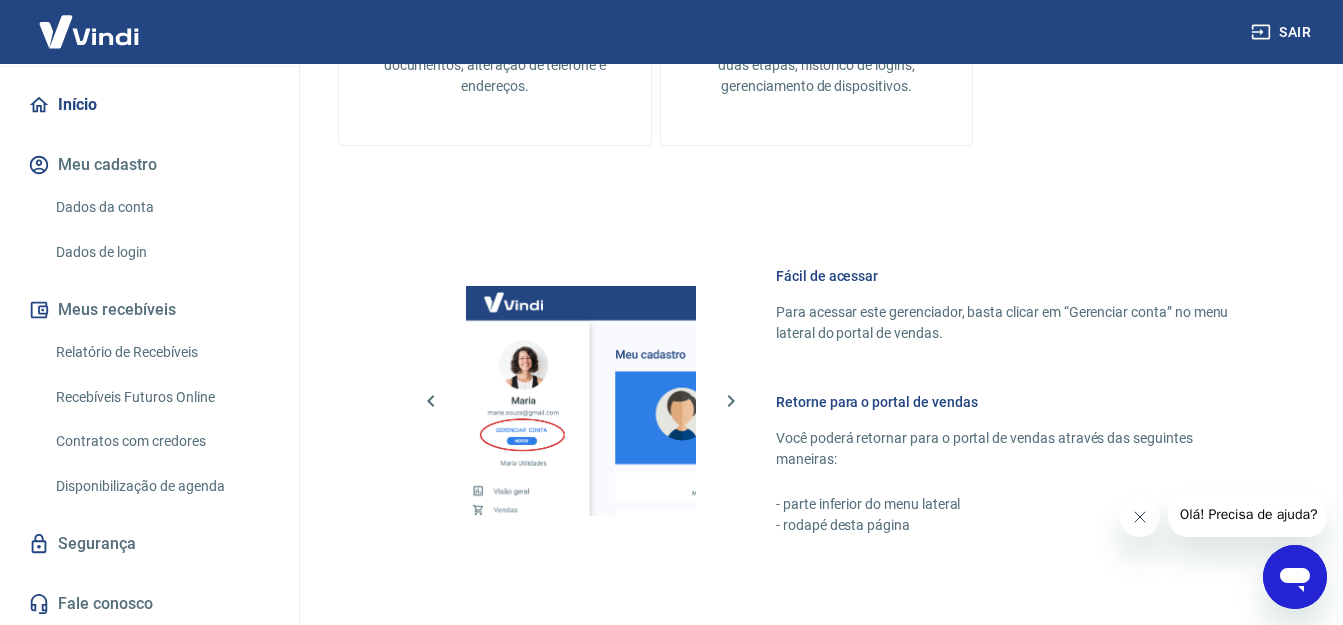 scroll, scrollTop: 169, scrollLeft: 0, axis: vertical 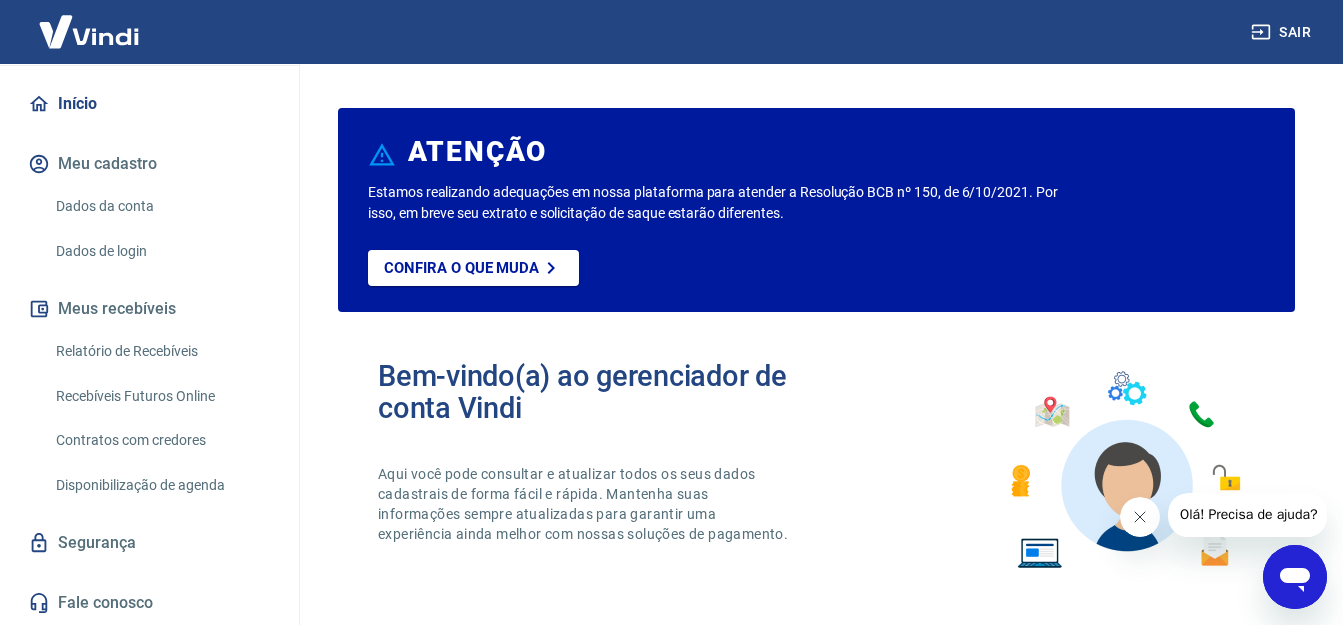 click on "Início" at bounding box center [149, 104] 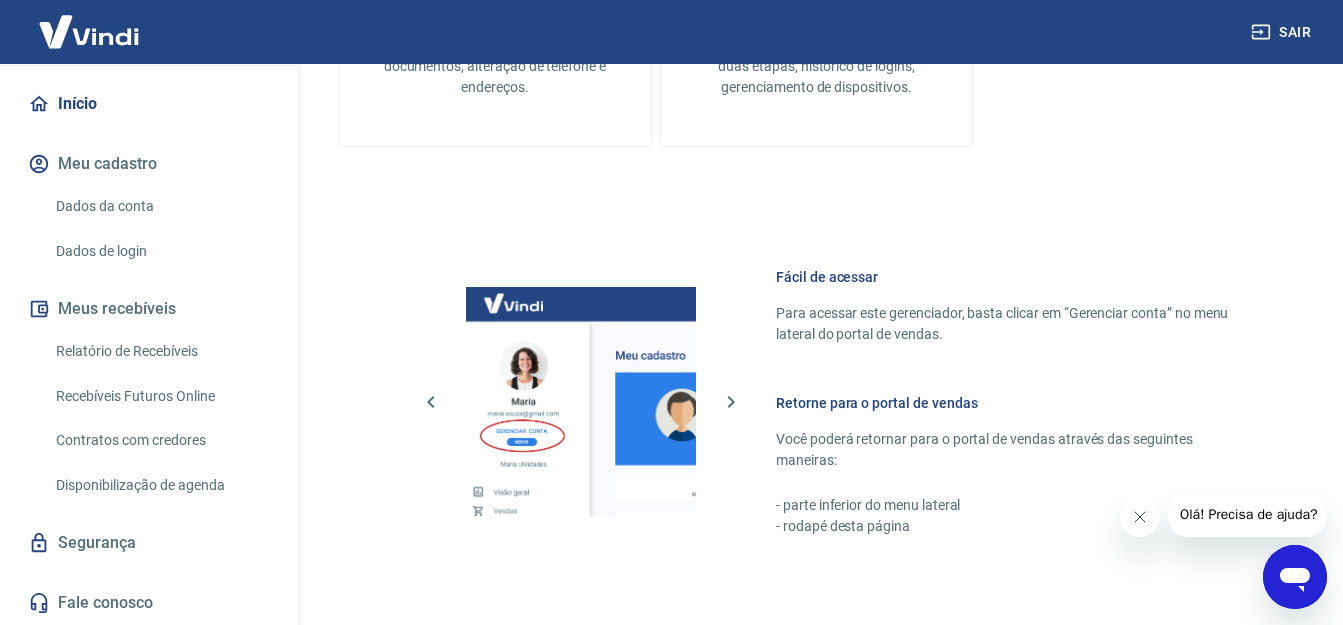 scroll, scrollTop: 900, scrollLeft: 0, axis: vertical 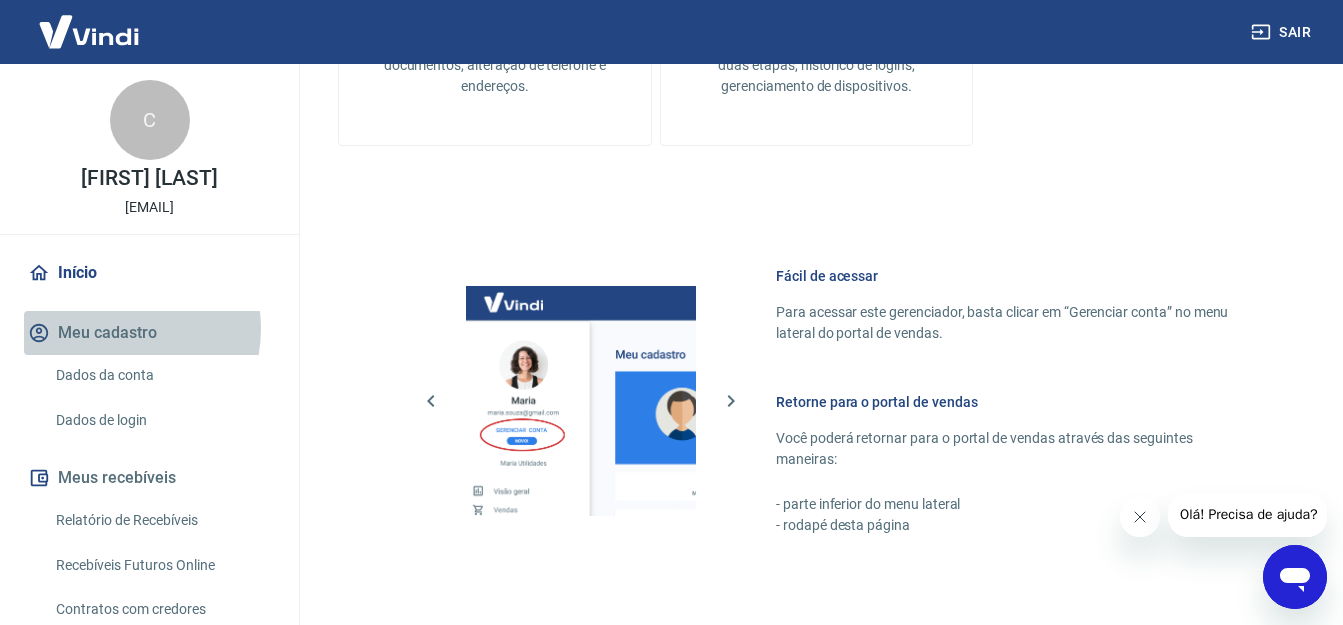 click on "Meu cadastro" at bounding box center (149, 333) 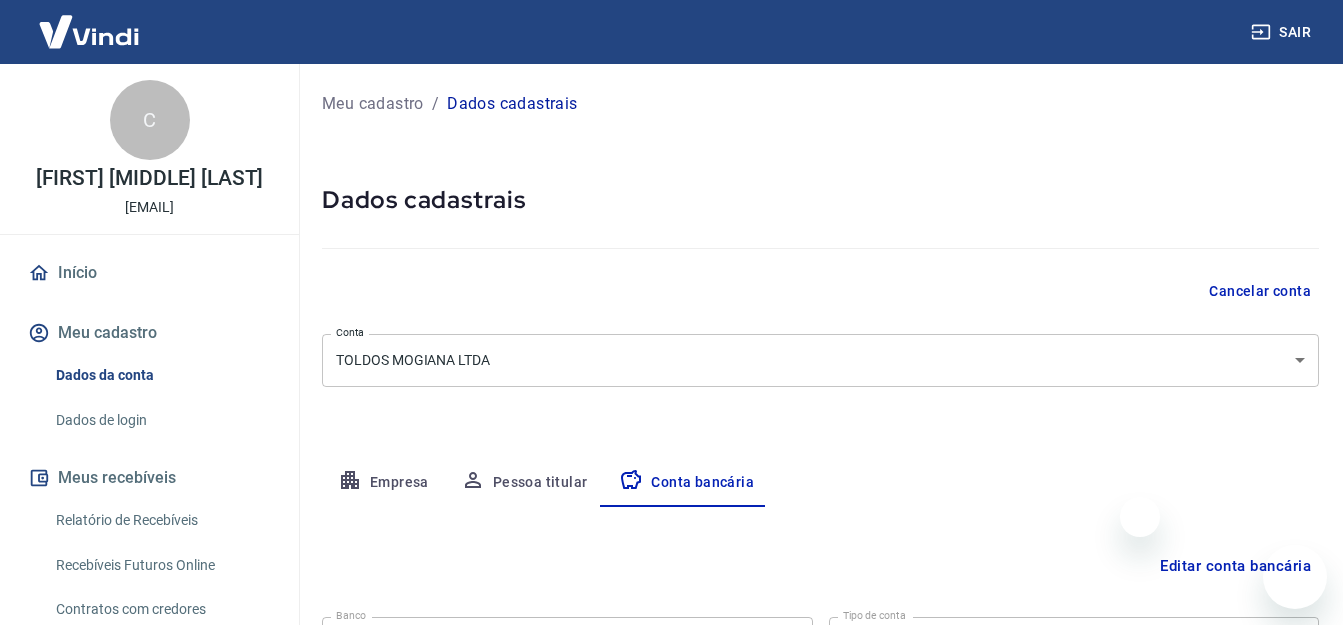 select on "1" 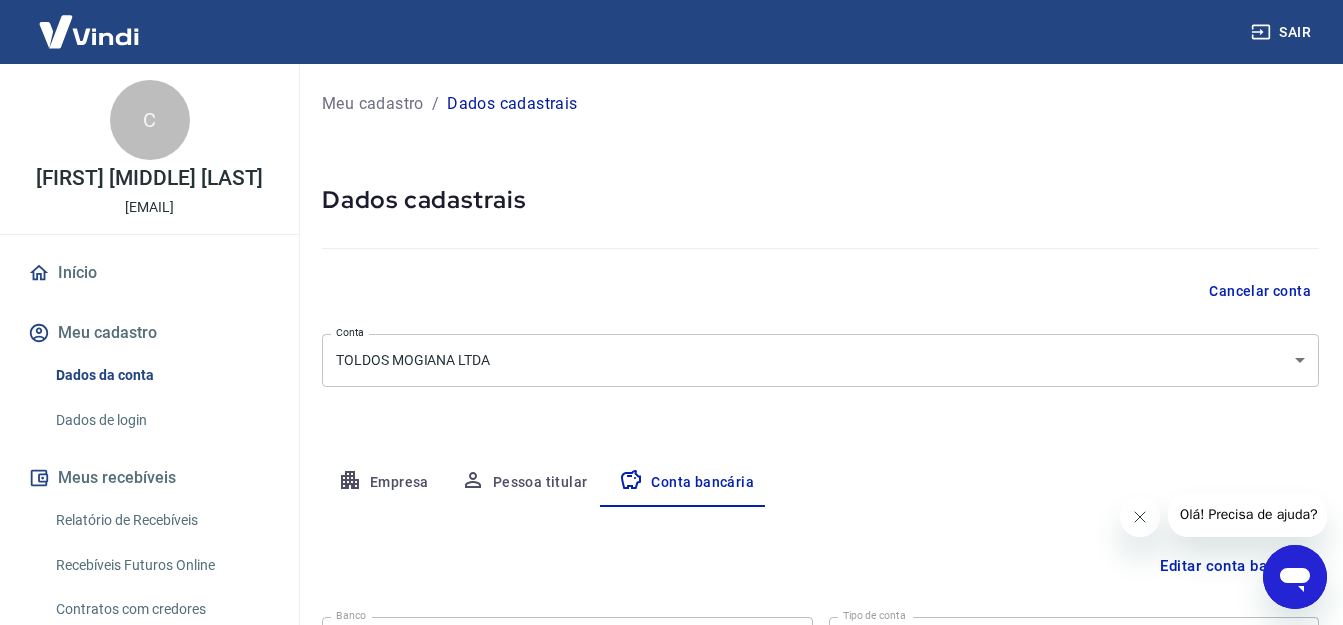 scroll, scrollTop: 0, scrollLeft: 0, axis: both 